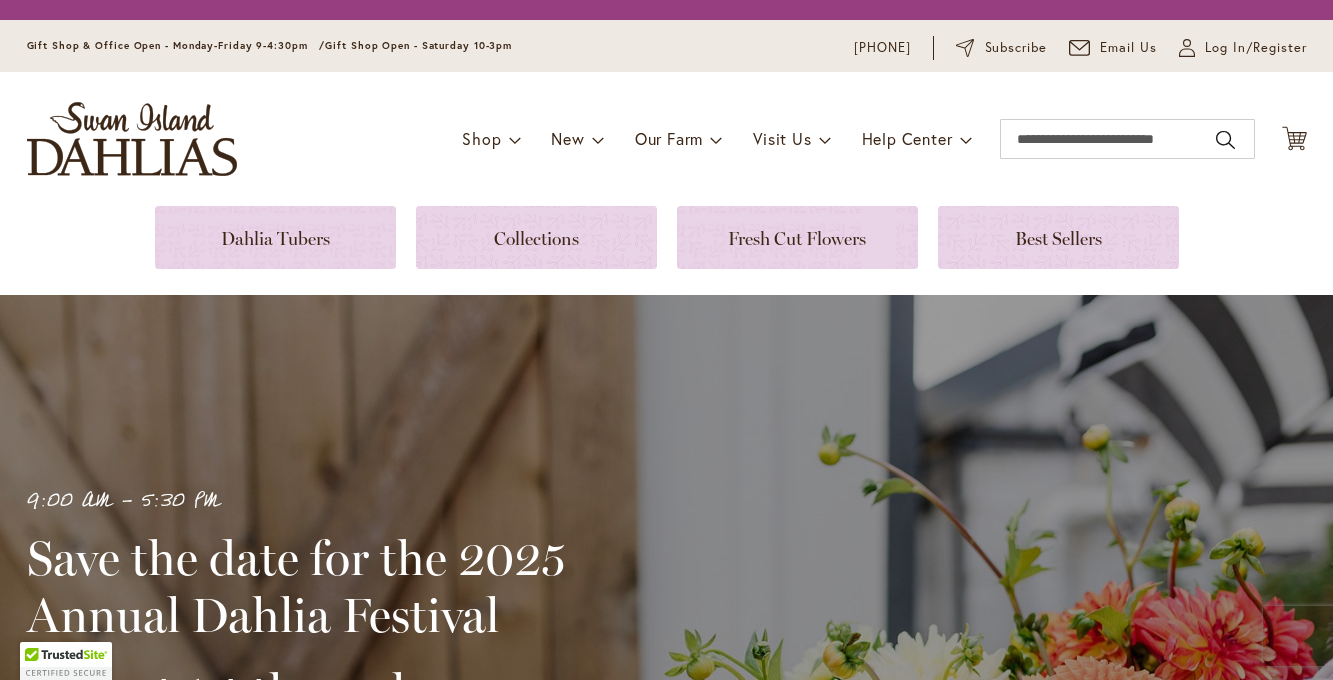 scroll, scrollTop: 0, scrollLeft: 0, axis: both 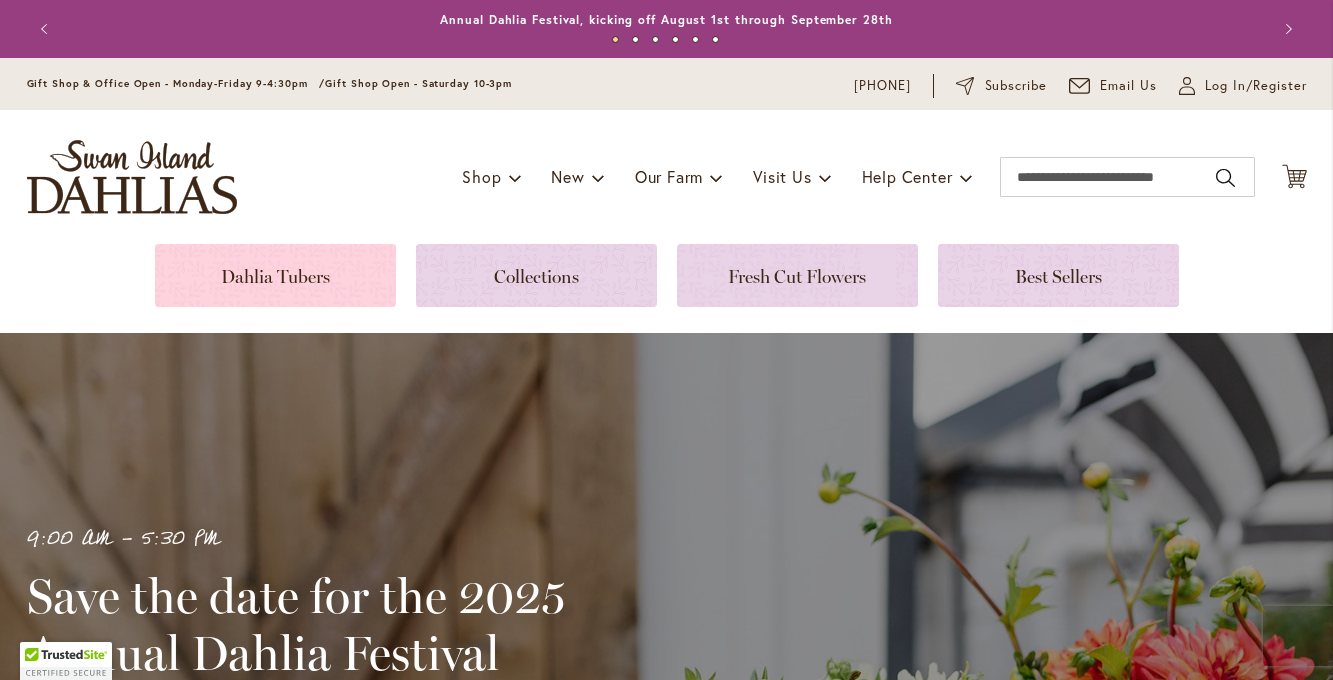 click at bounding box center [275, 275] 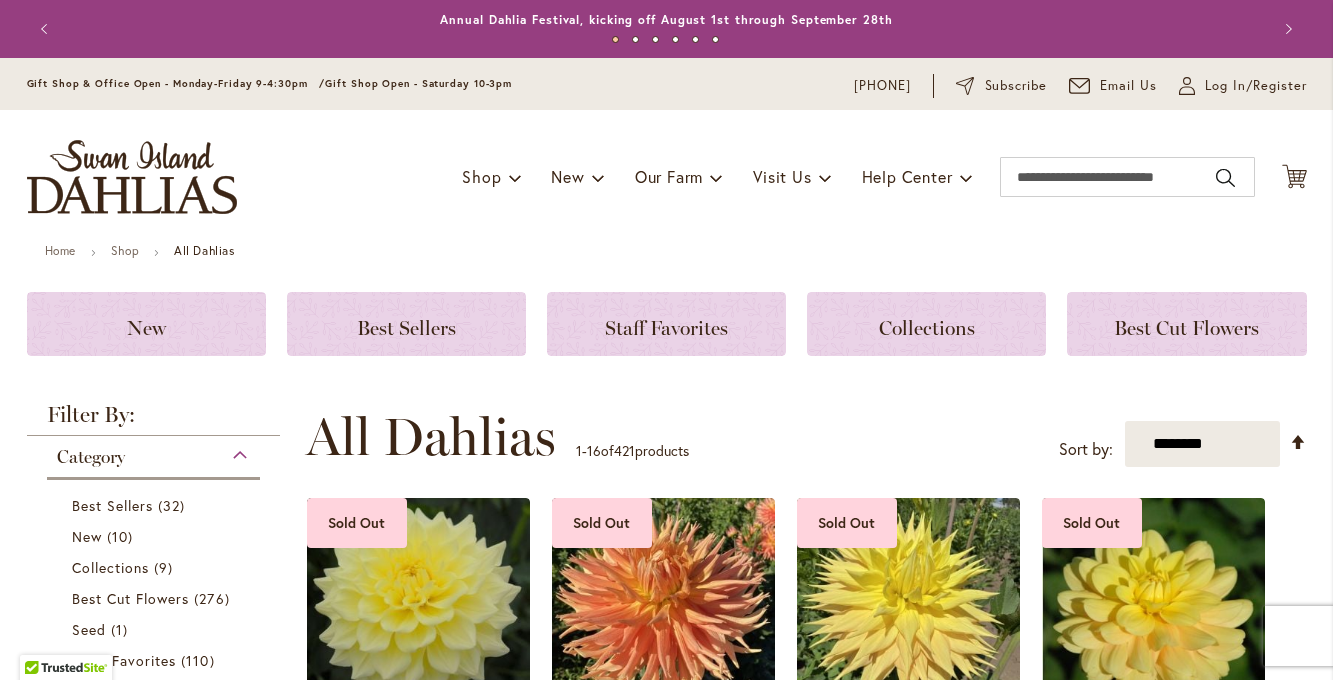scroll, scrollTop: 0, scrollLeft: 0, axis: both 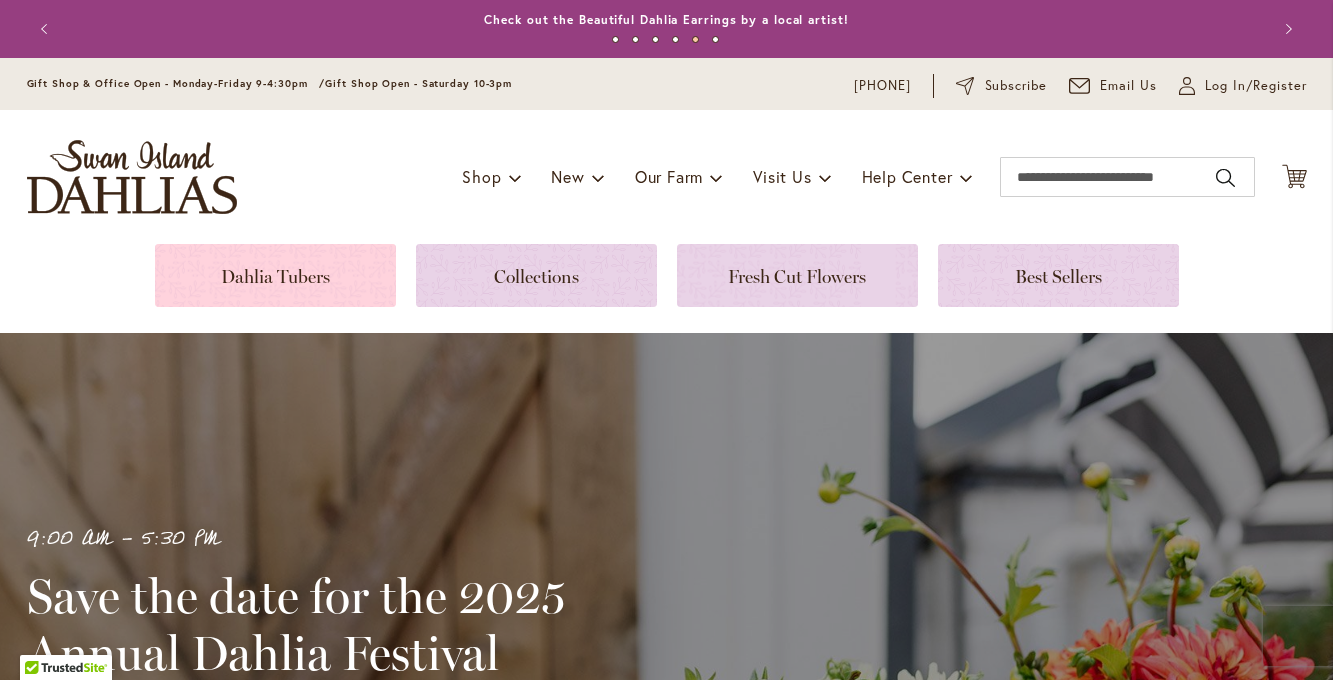 click at bounding box center (275, 275) 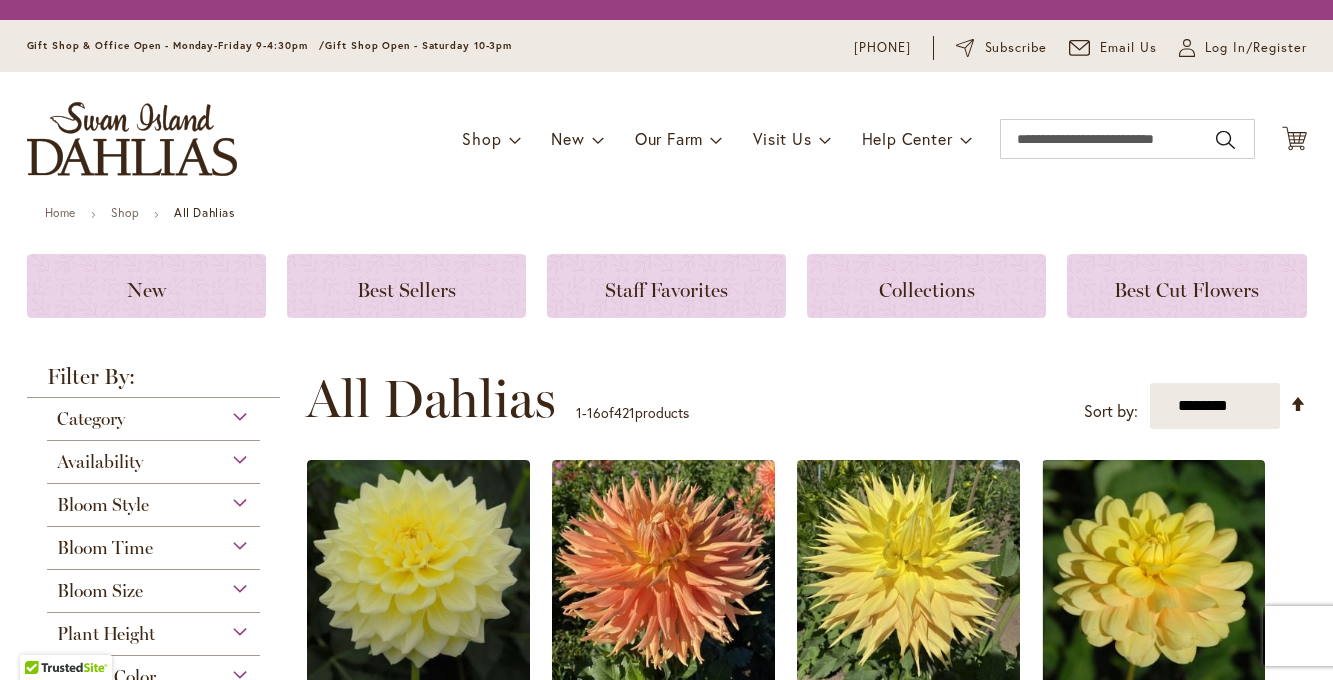 scroll, scrollTop: 0, scrollLeft: 0, axis: both 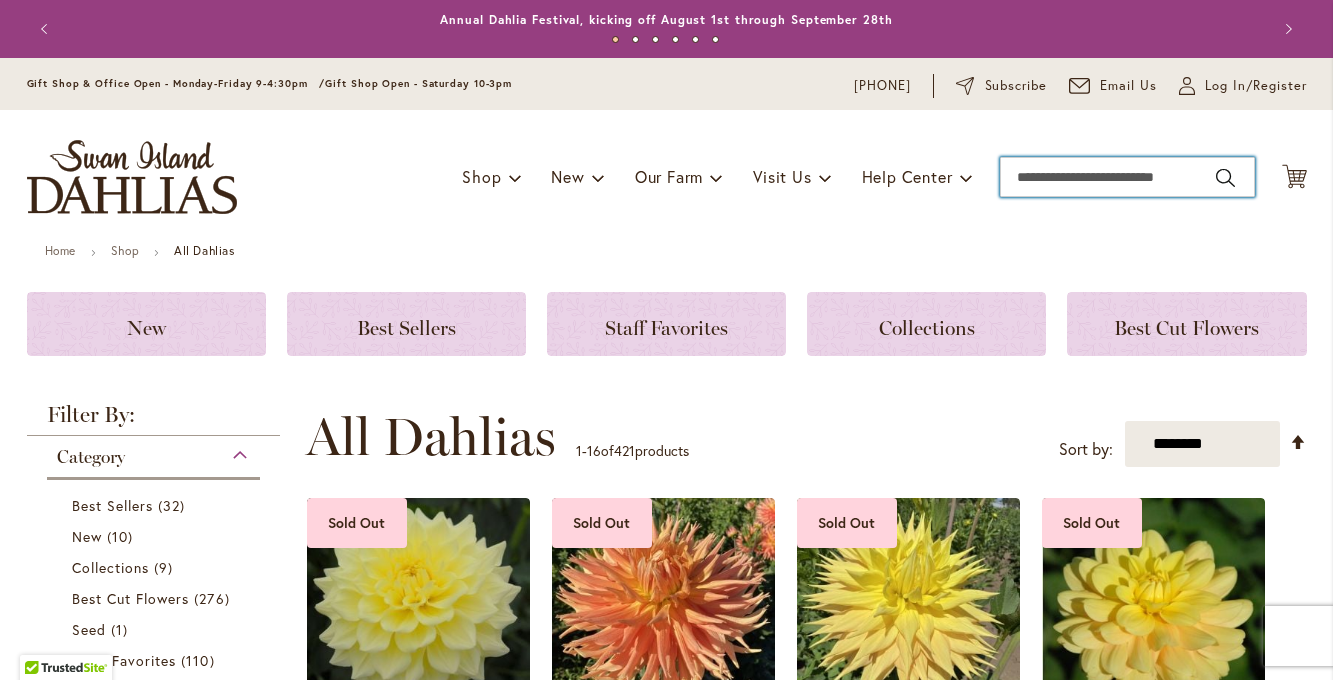click on "Search" at bounding box center (1127, 177) 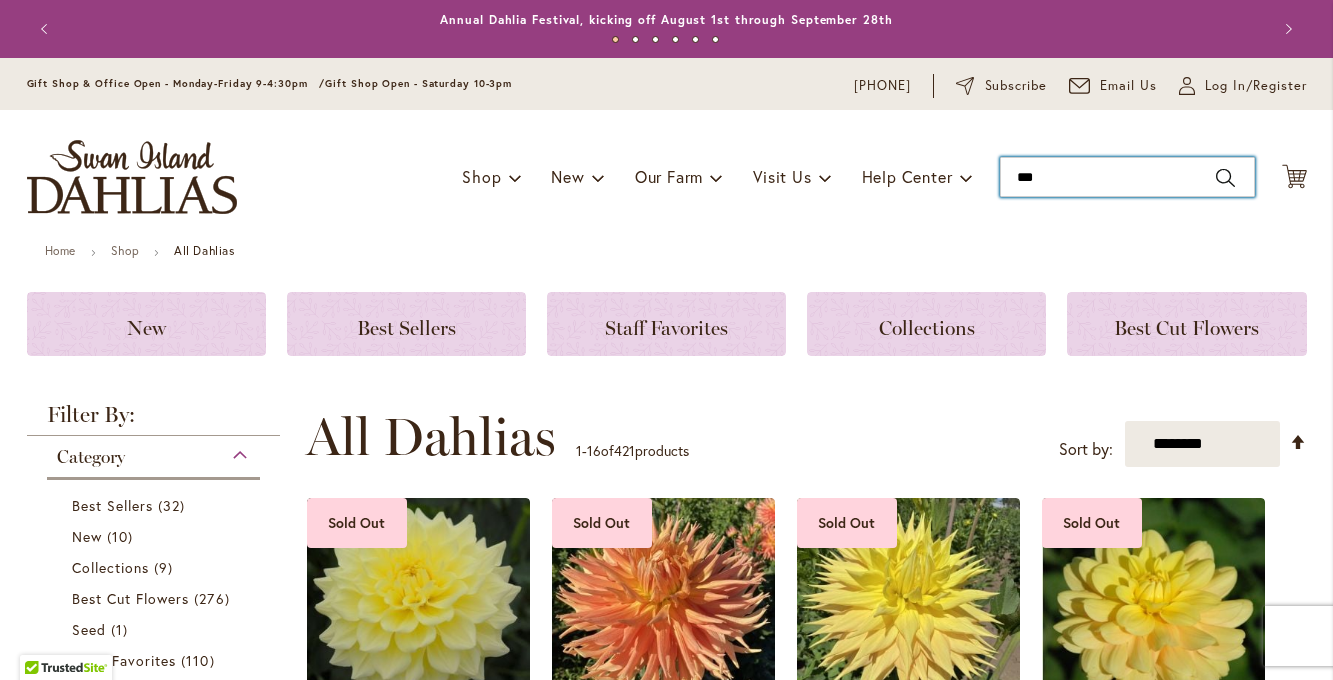 type on "****" 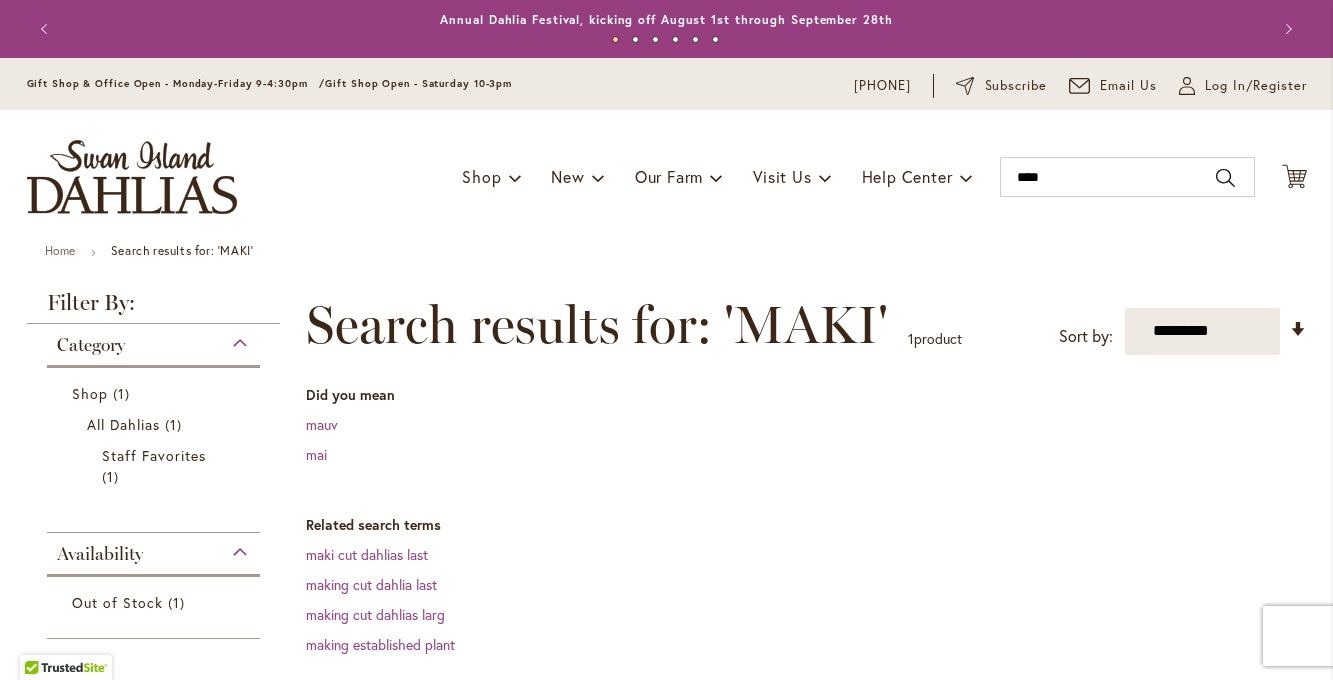 scroll, scrollTop: 0, scrollLeft: 0, axis: both 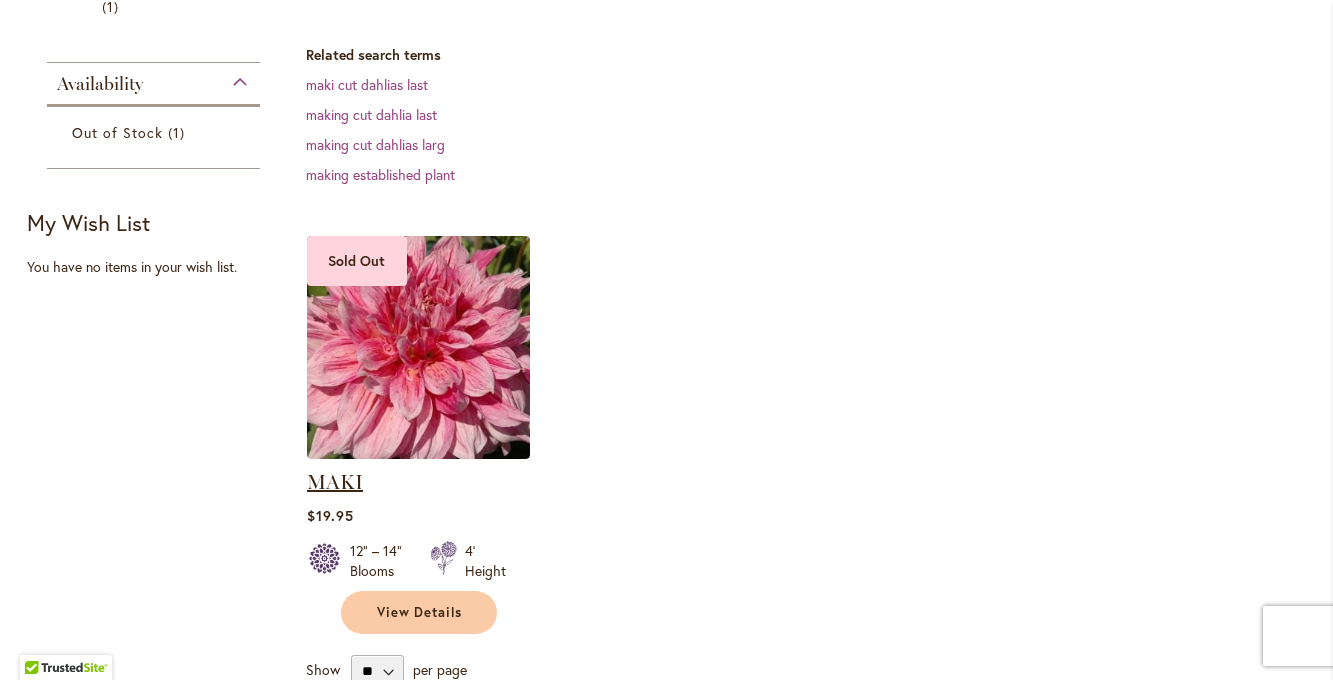click on "MAKI" at bounding box center (335, 482) 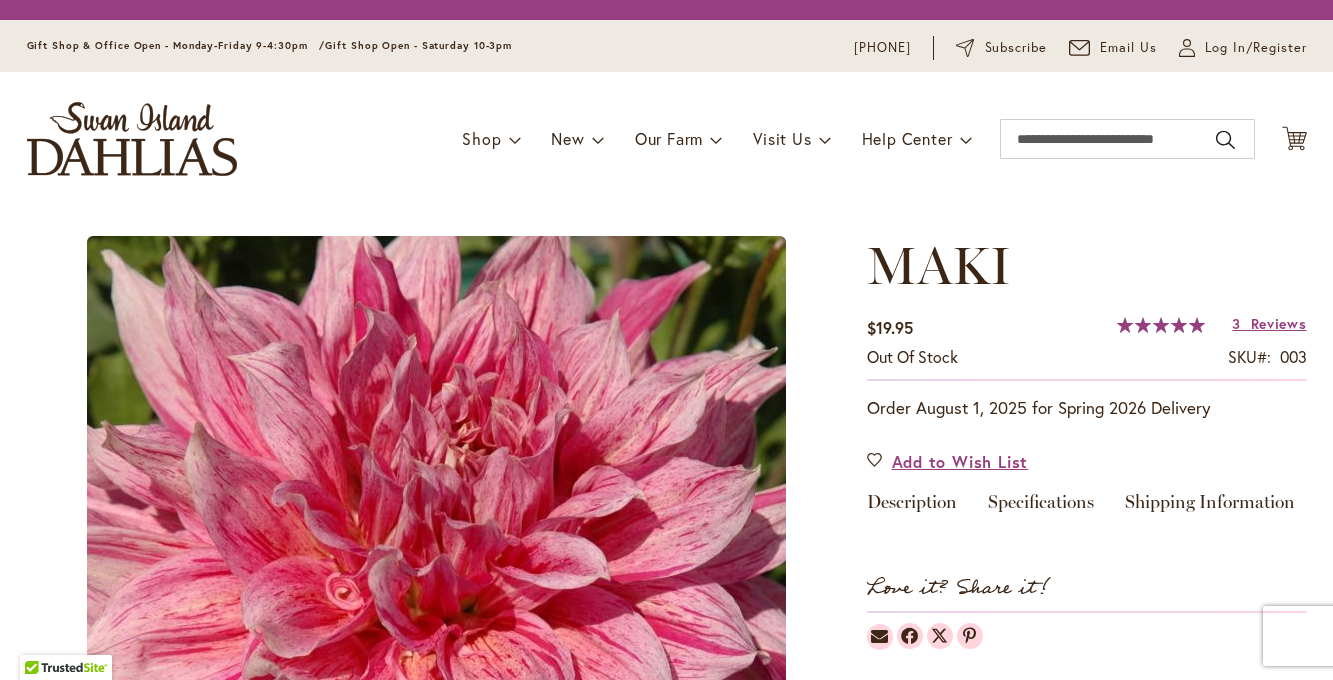 scroll, scrollTop: 0, scrollLeft: 0, axis: both 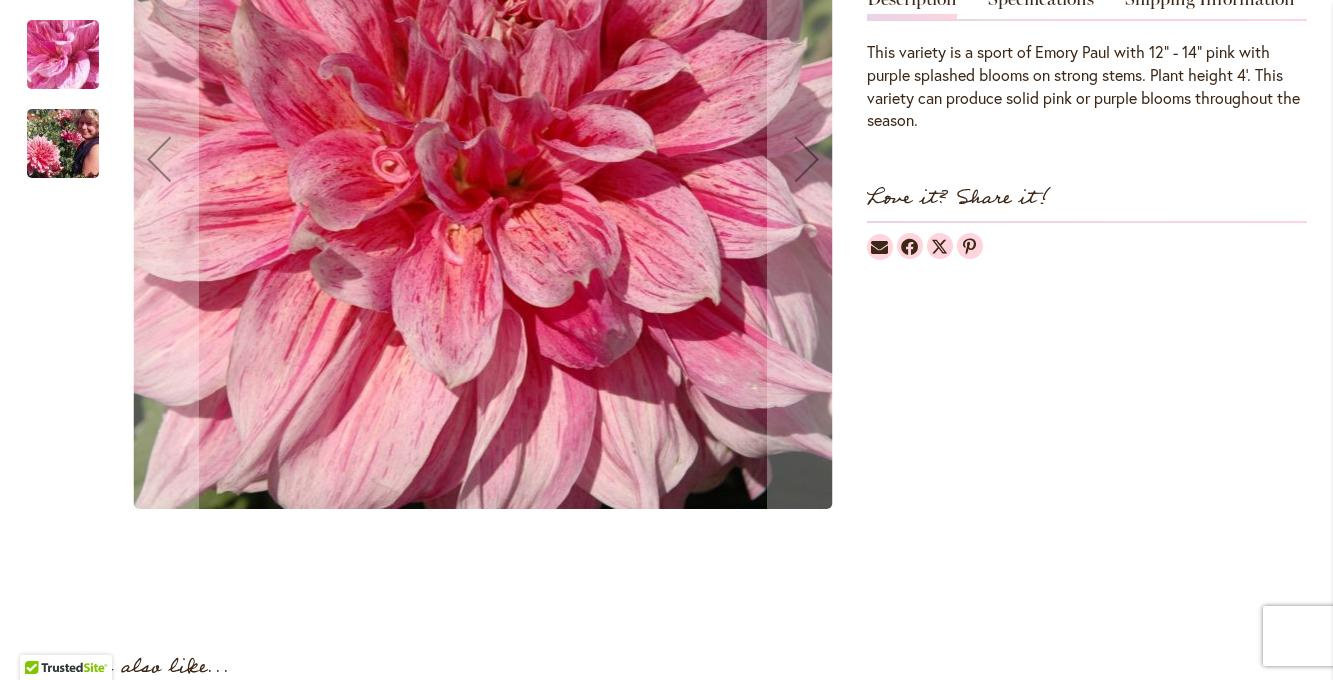 click at bounding box center (63, 144) 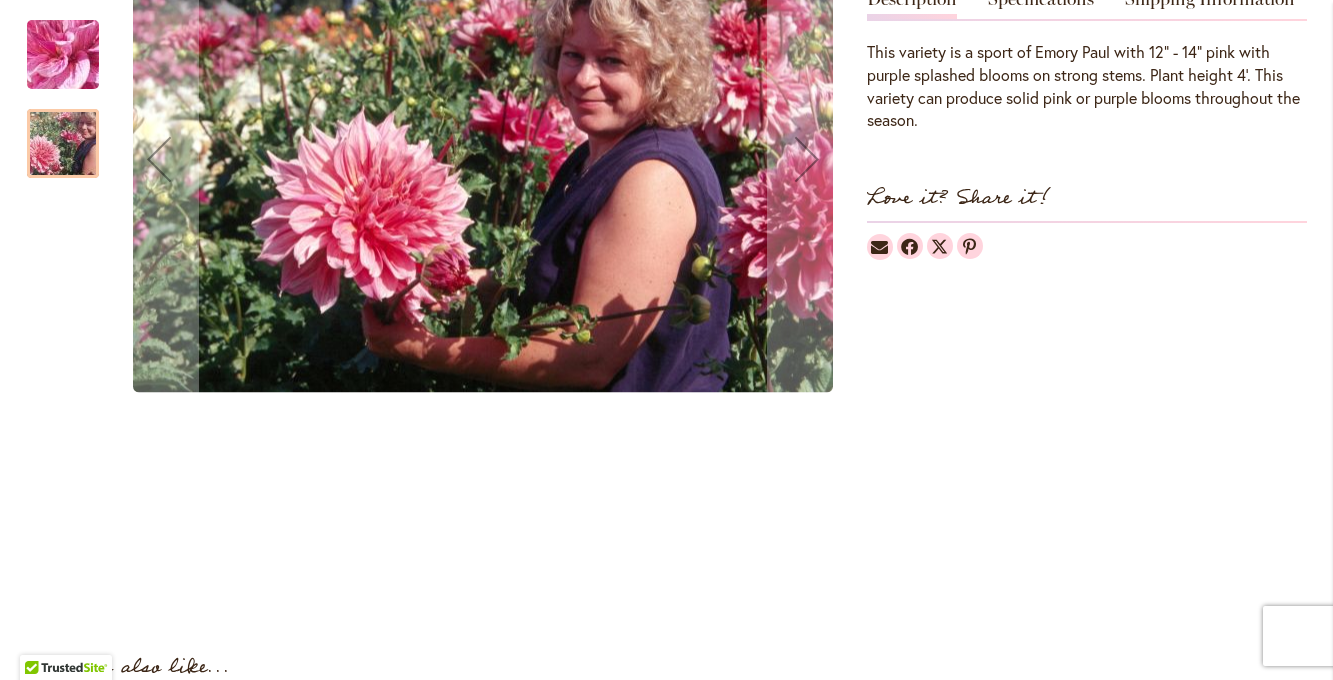 click at bounding box center (63, 55) 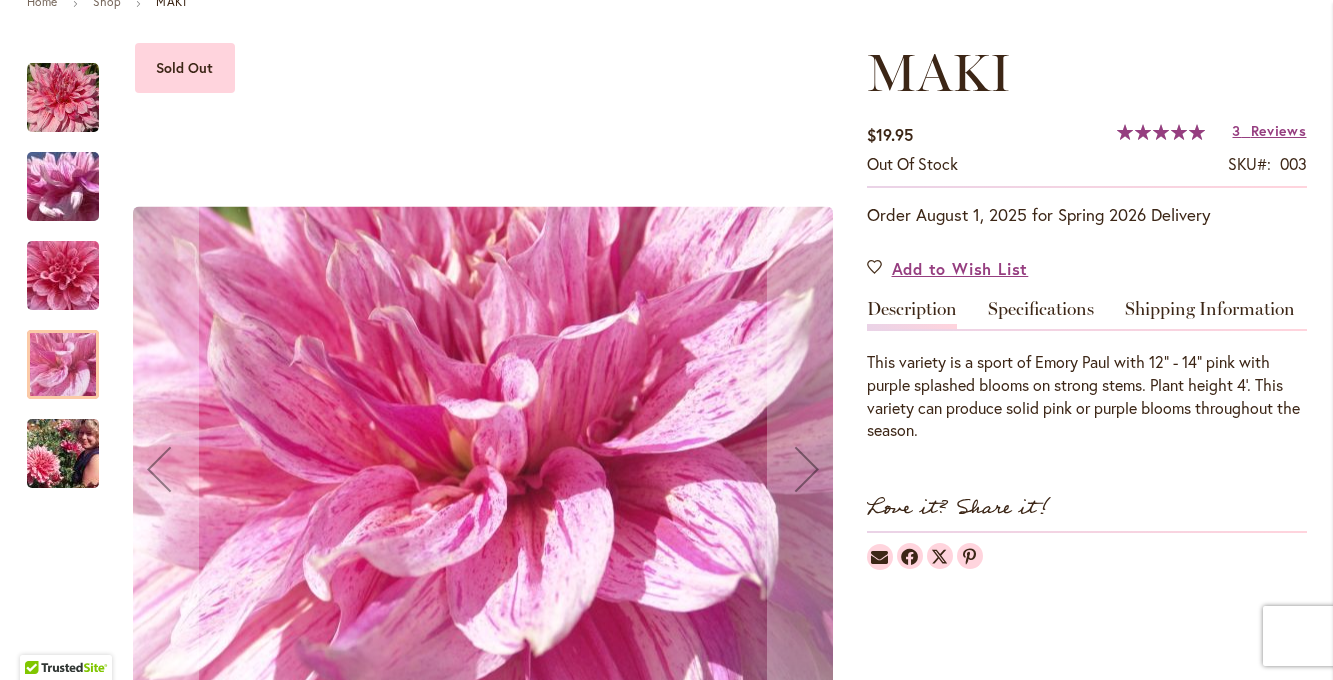 scroll, scrollTop: 185, scrollLeft: 0, axis: vertical 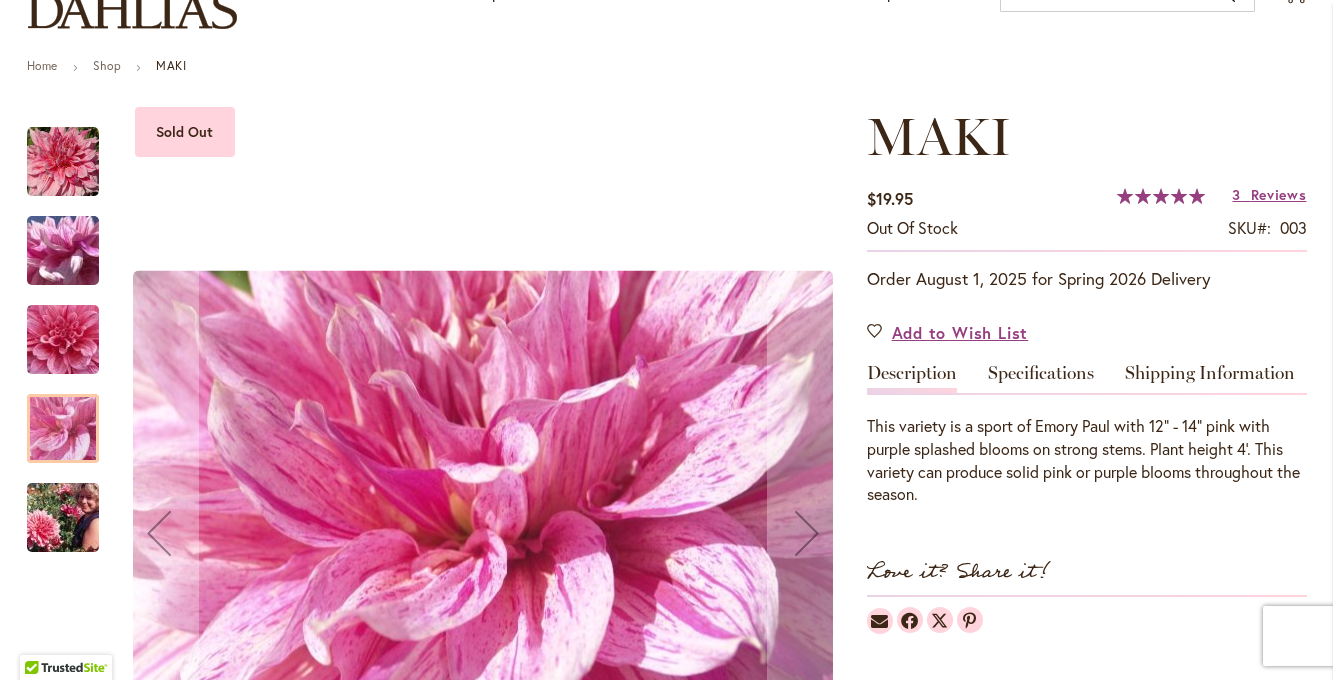 click at bounding box center (63, 162) 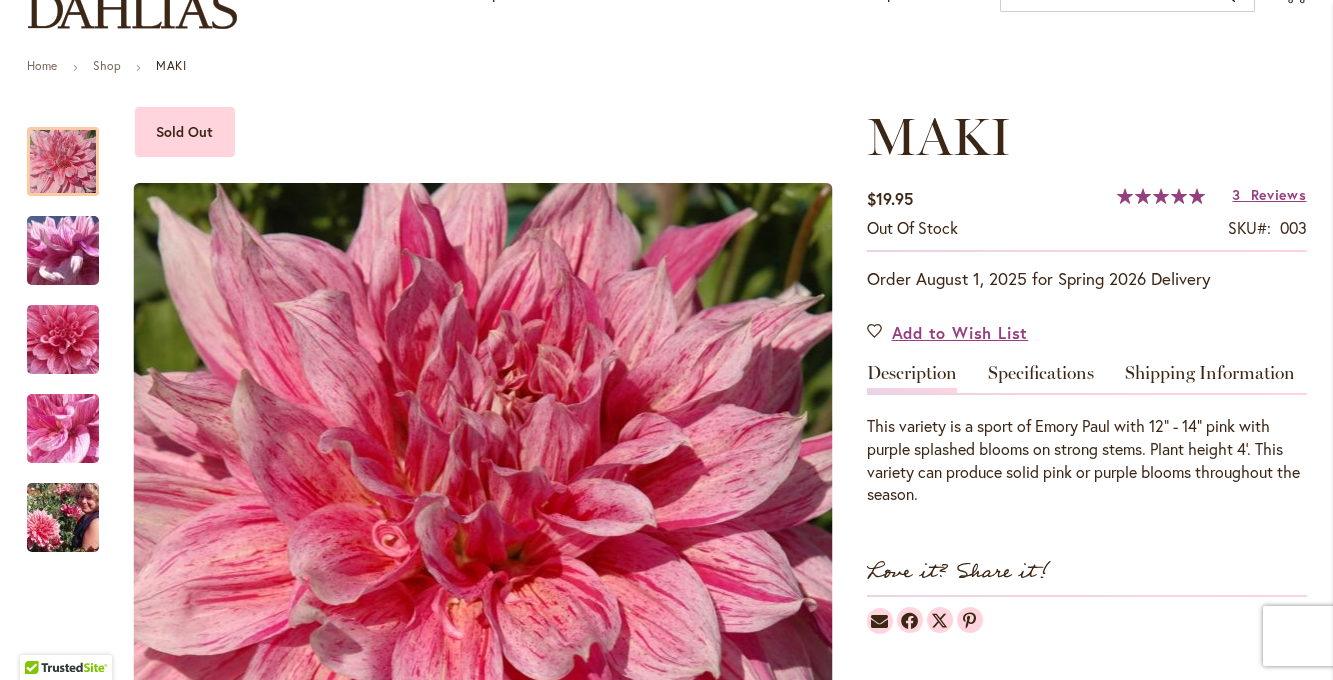 scroll, scrollTop: 0, scrollLeft: 0, axis: both 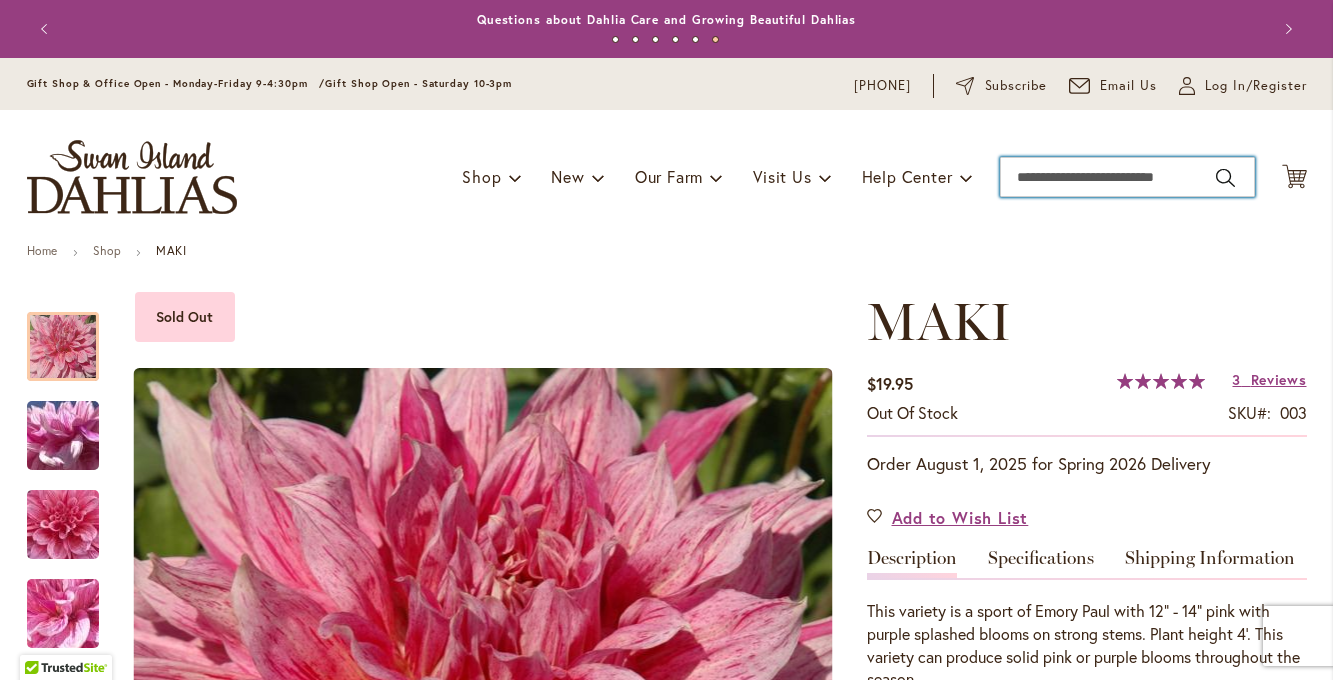 click on "Search" at bounding box center [1127, 177] 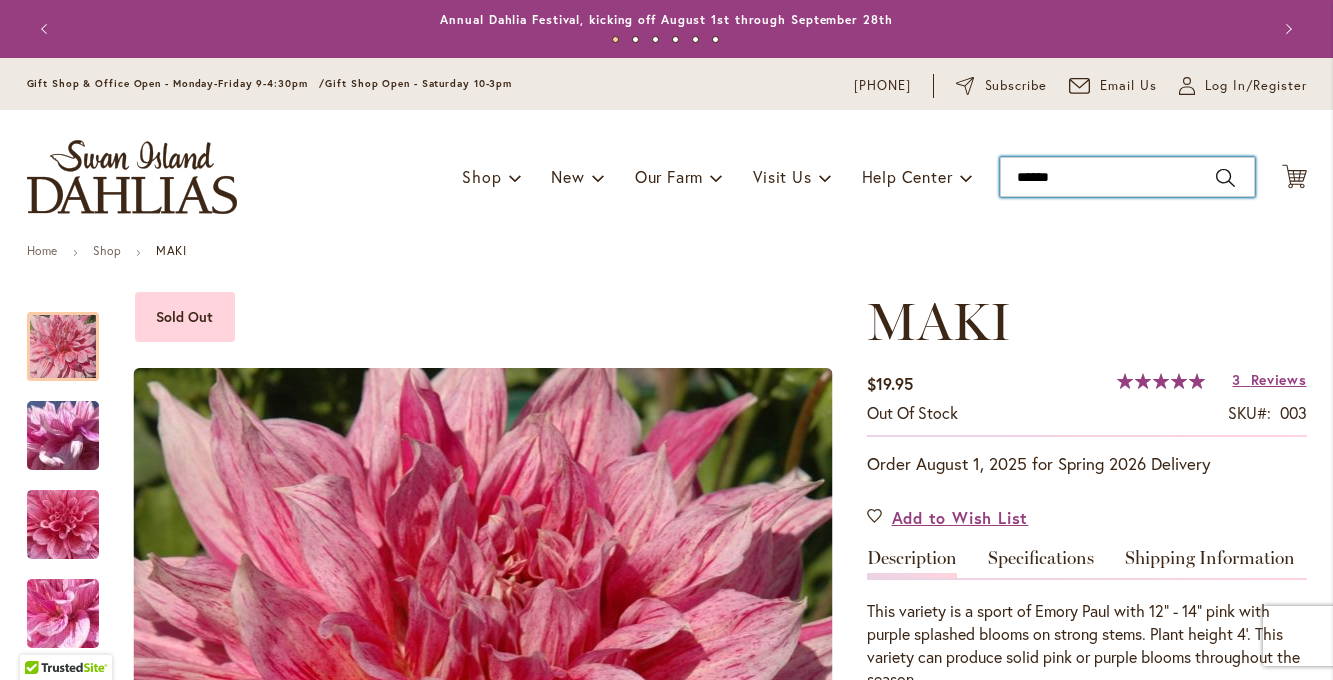 type on "*******" 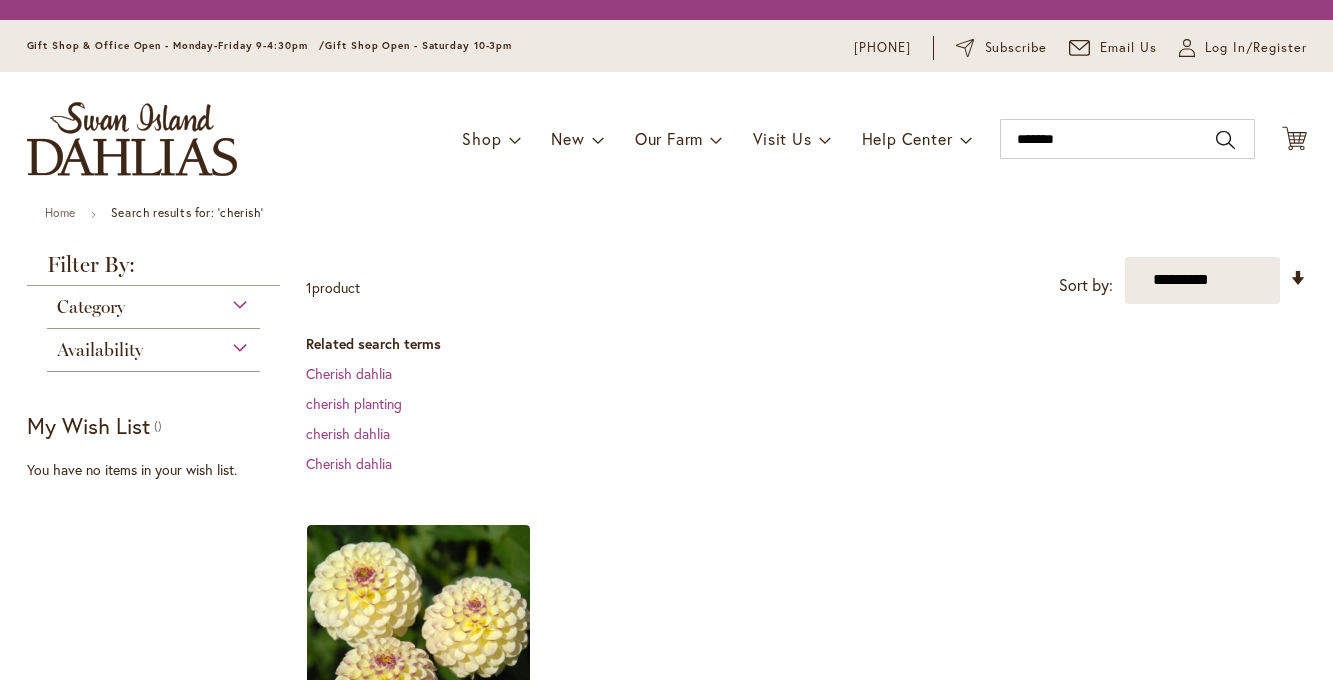 scroll, scrollTop: 0, scrollLeft: 0, axis: both 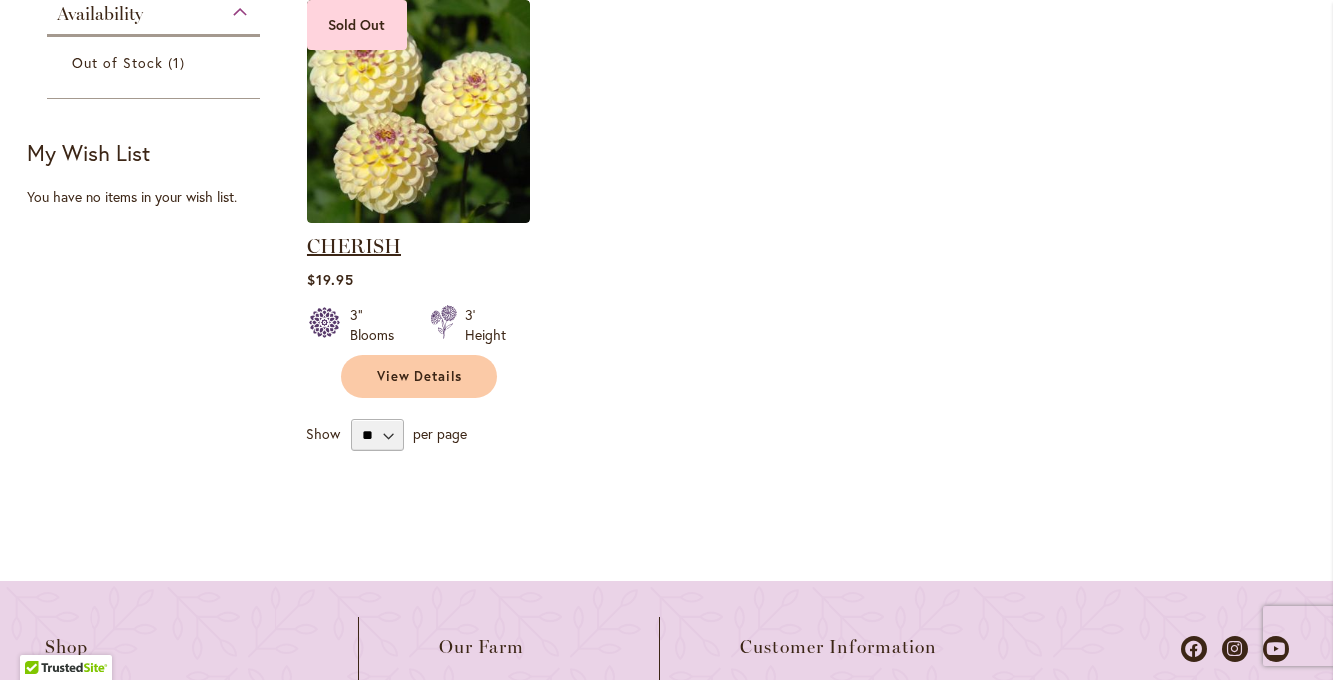 click on "CHERISH" at bounding box center (354, 246) 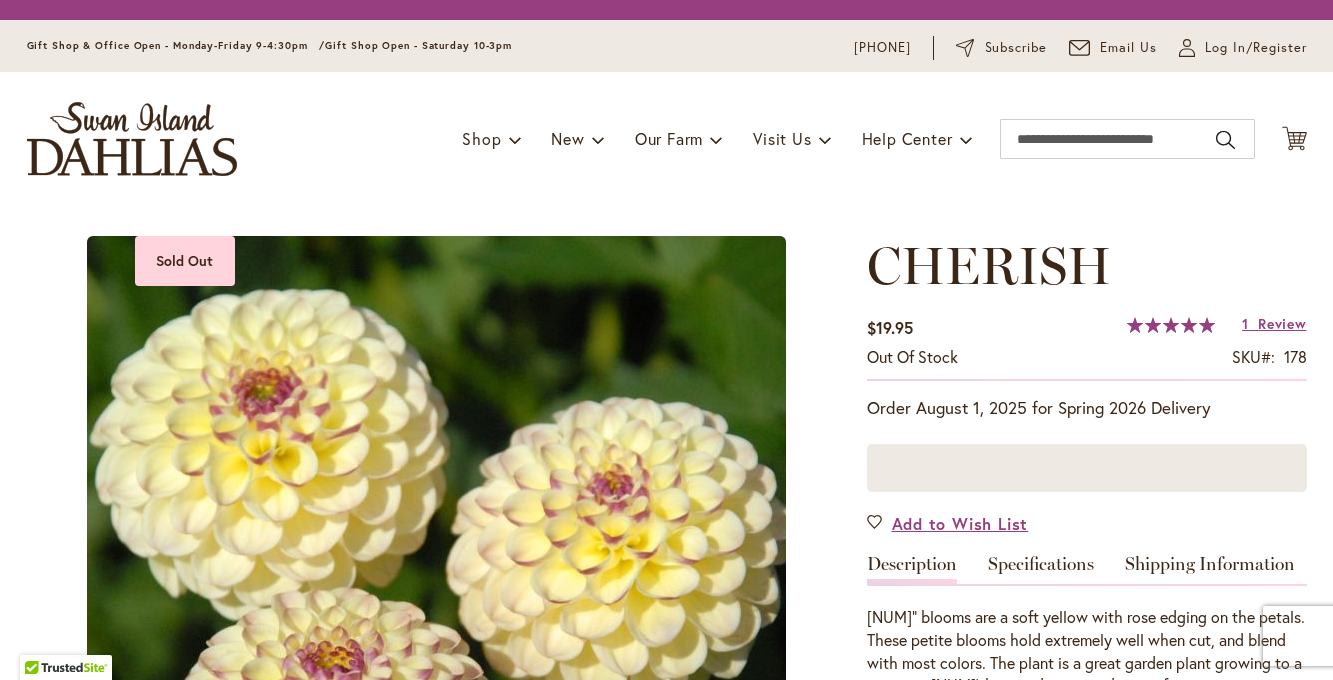 scroll, scrollTop: 0, scrollLeft: 0, axis: both 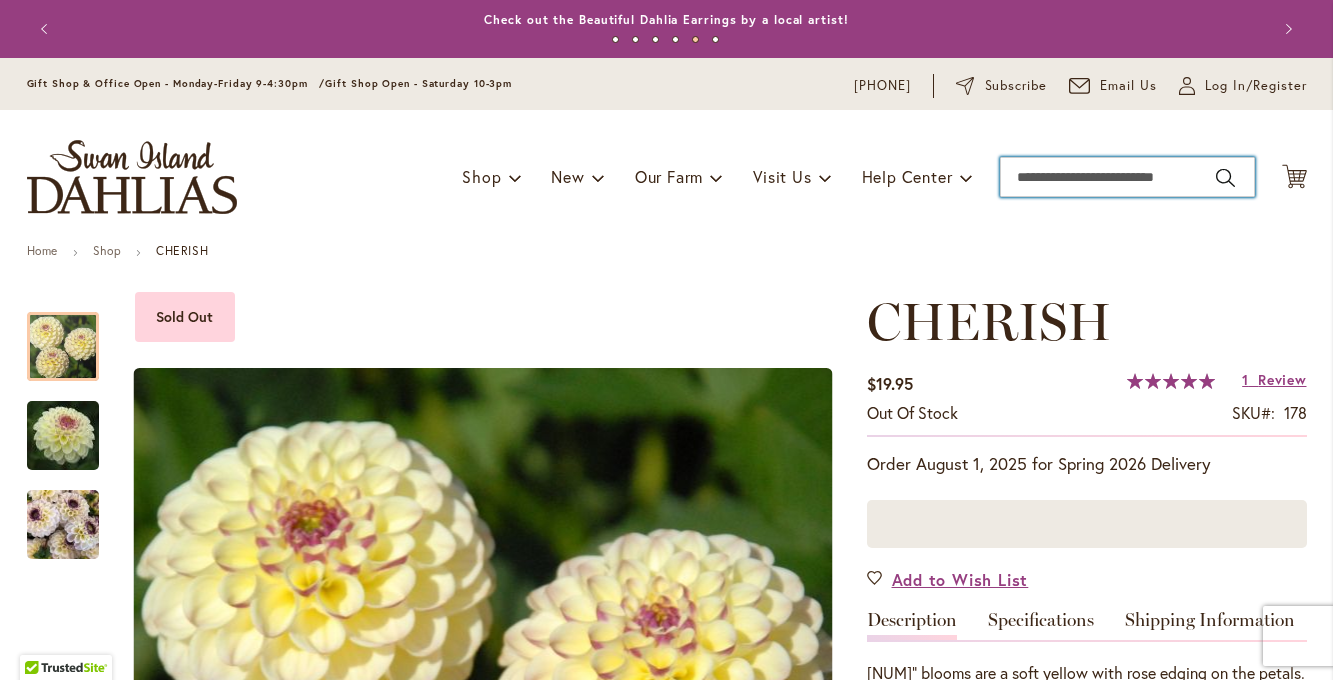 click on "Search" at bounding box center [1127, 177] 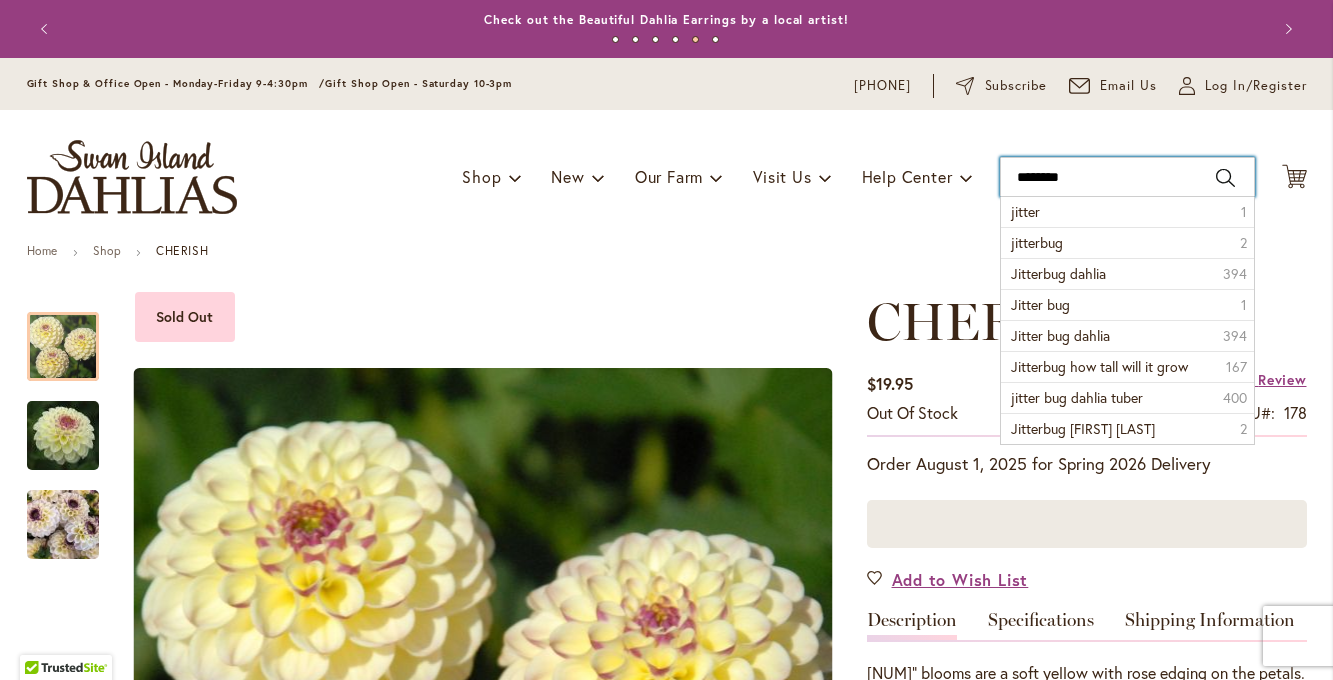 type on "*********" 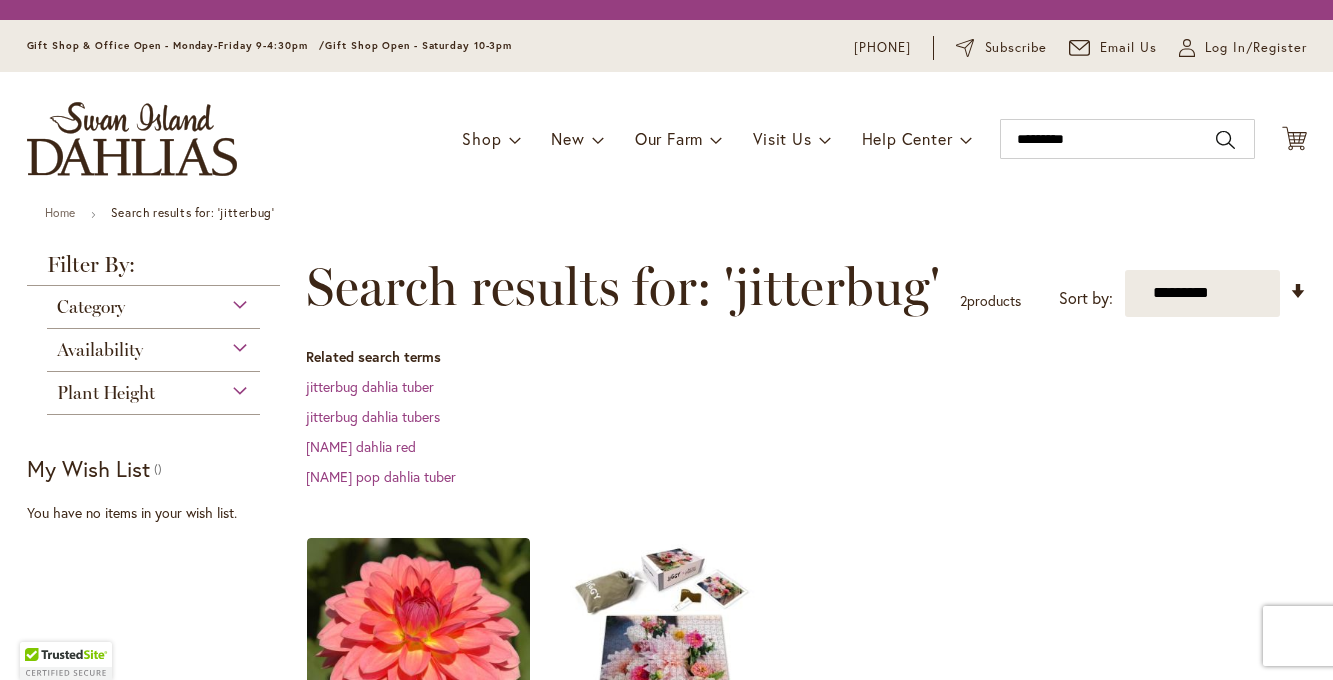scroll, scrollTop: 0, scrollLeft: 0, axis: both 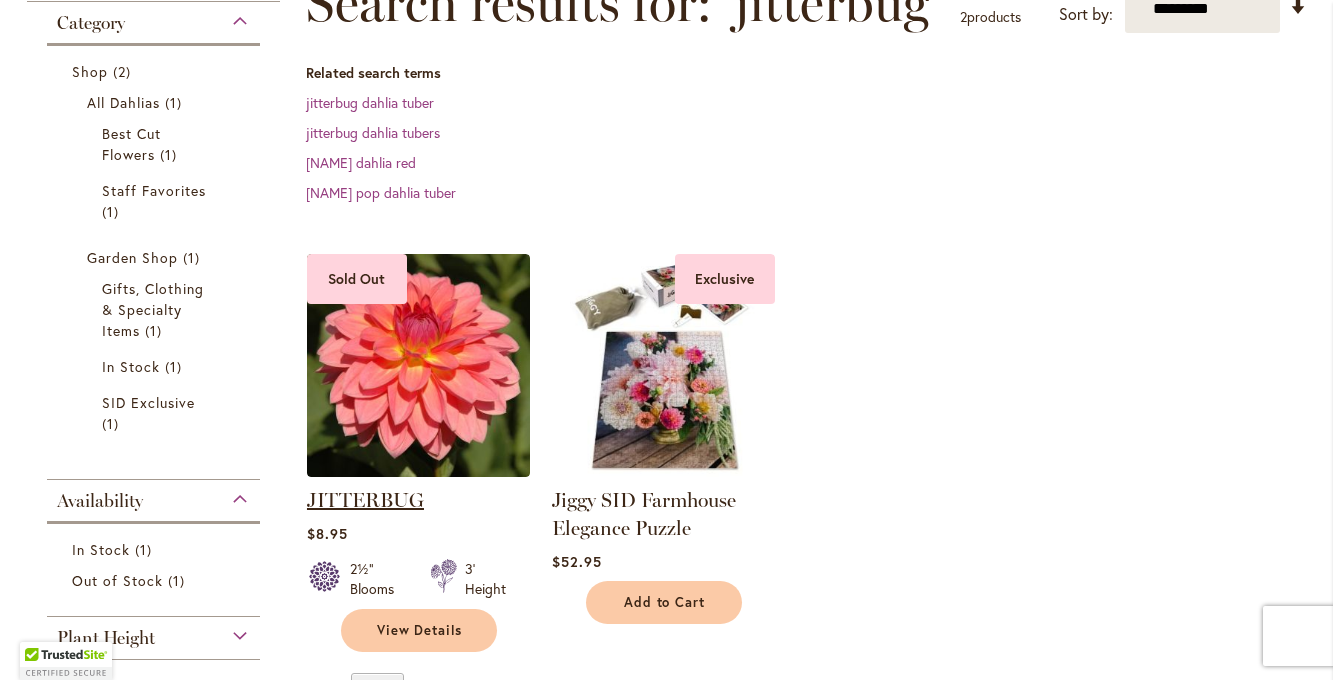 click on "JITTERBUG" at bounding box center [365, 500] 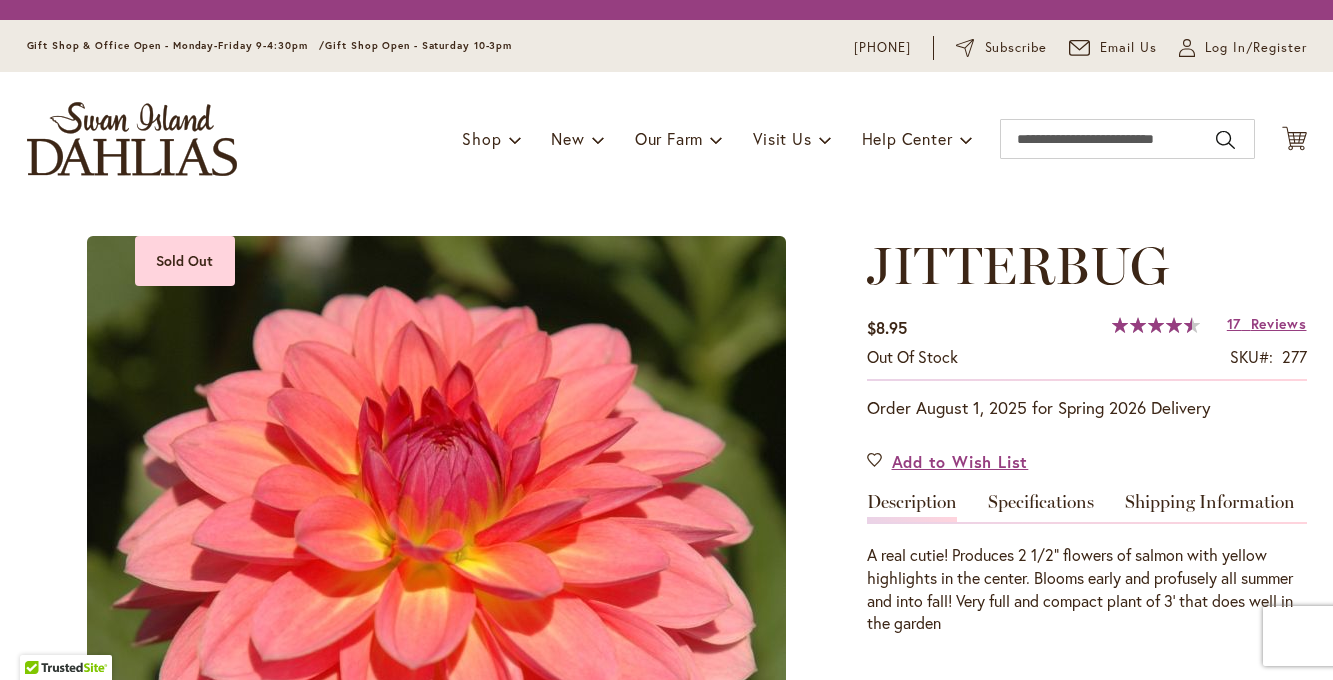 scroll, scrollTop: 0, scrollLeft: 0, axis: both 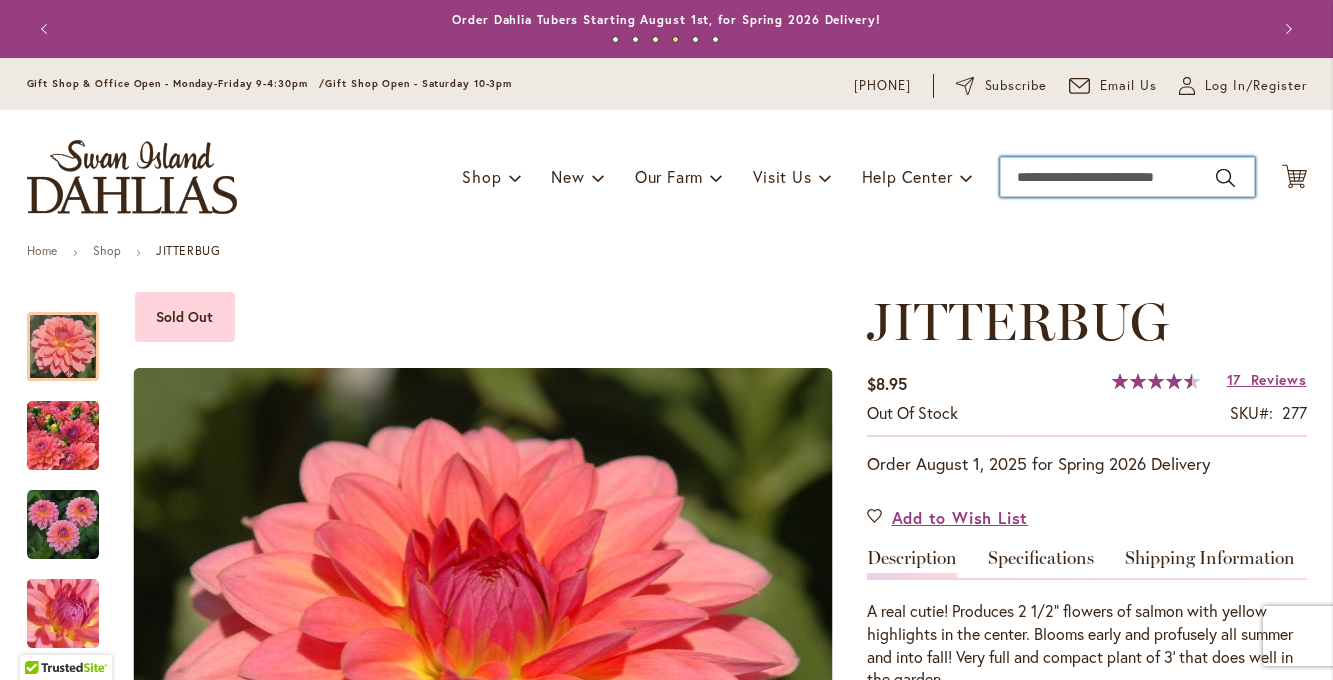 click on "Search" at bounding box center [1127, 177] 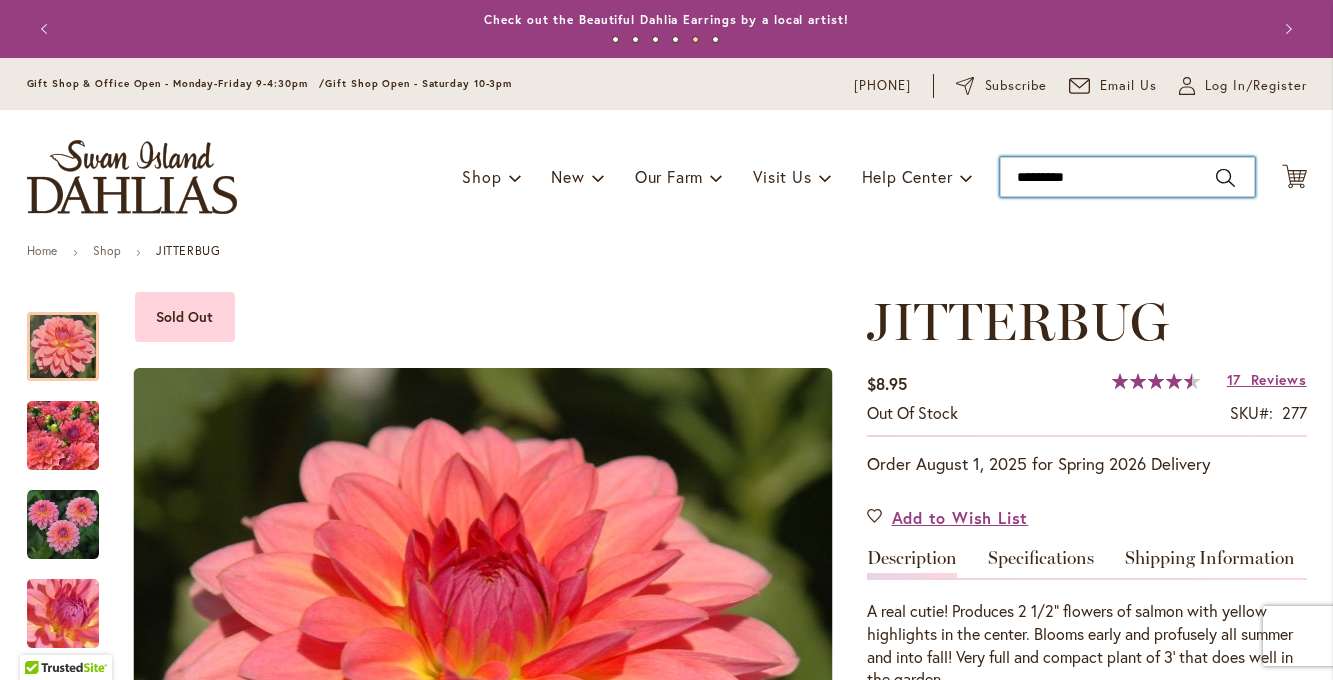 type on "**********" 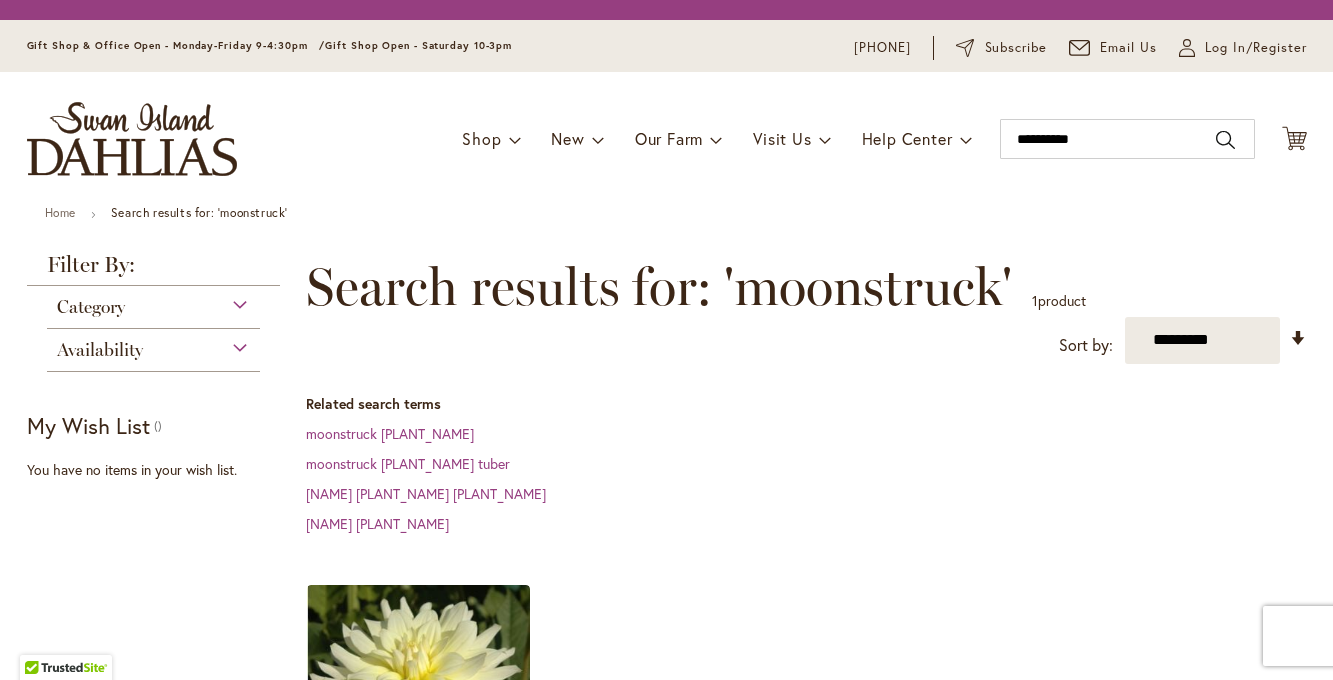 scroll, scrollTop: 0, scrollLeft: 0, axis: both 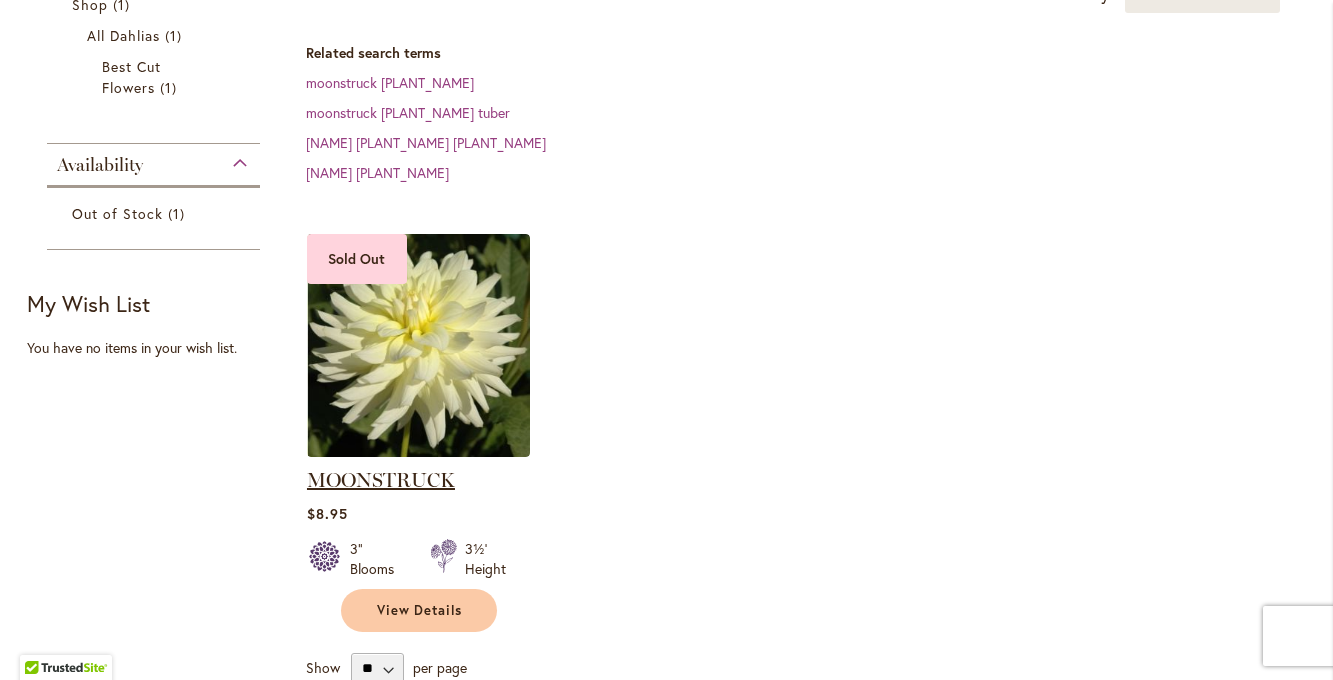 click on "MOONSTRUCK" at bounding box center (381, 480) 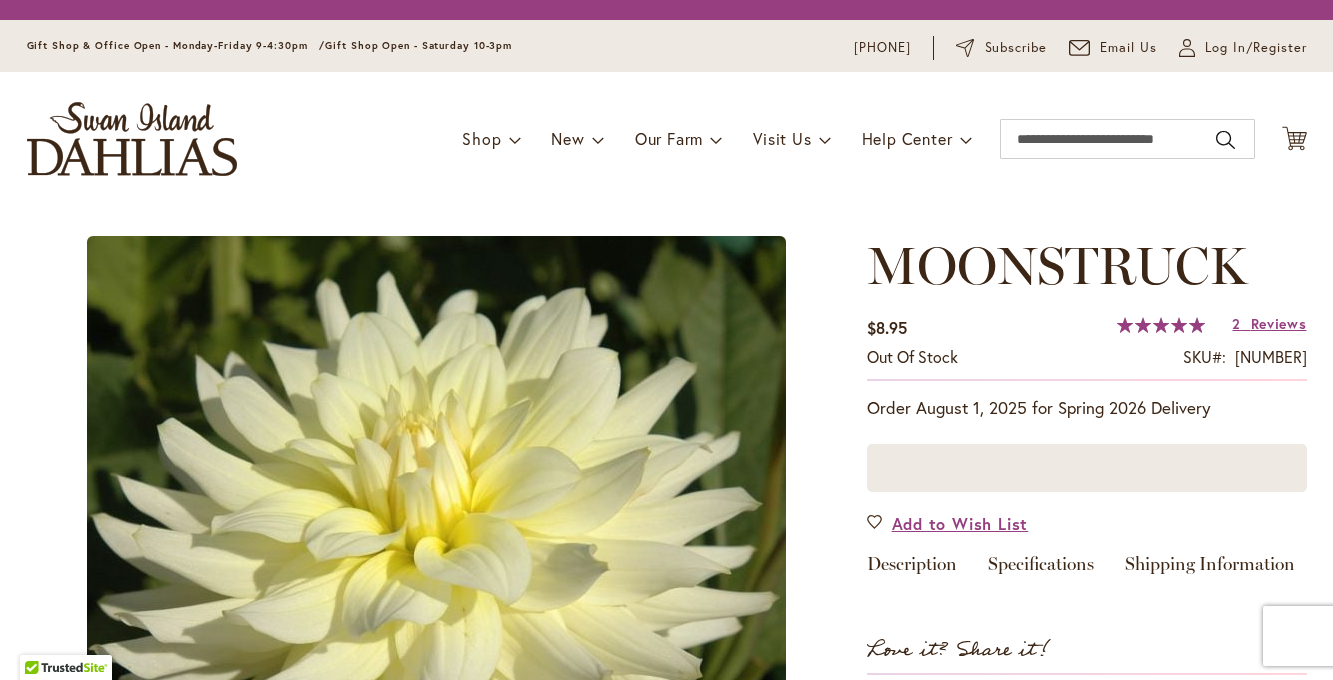 scroll, scrollTop: 0, scrollLeft: 0, axis: both 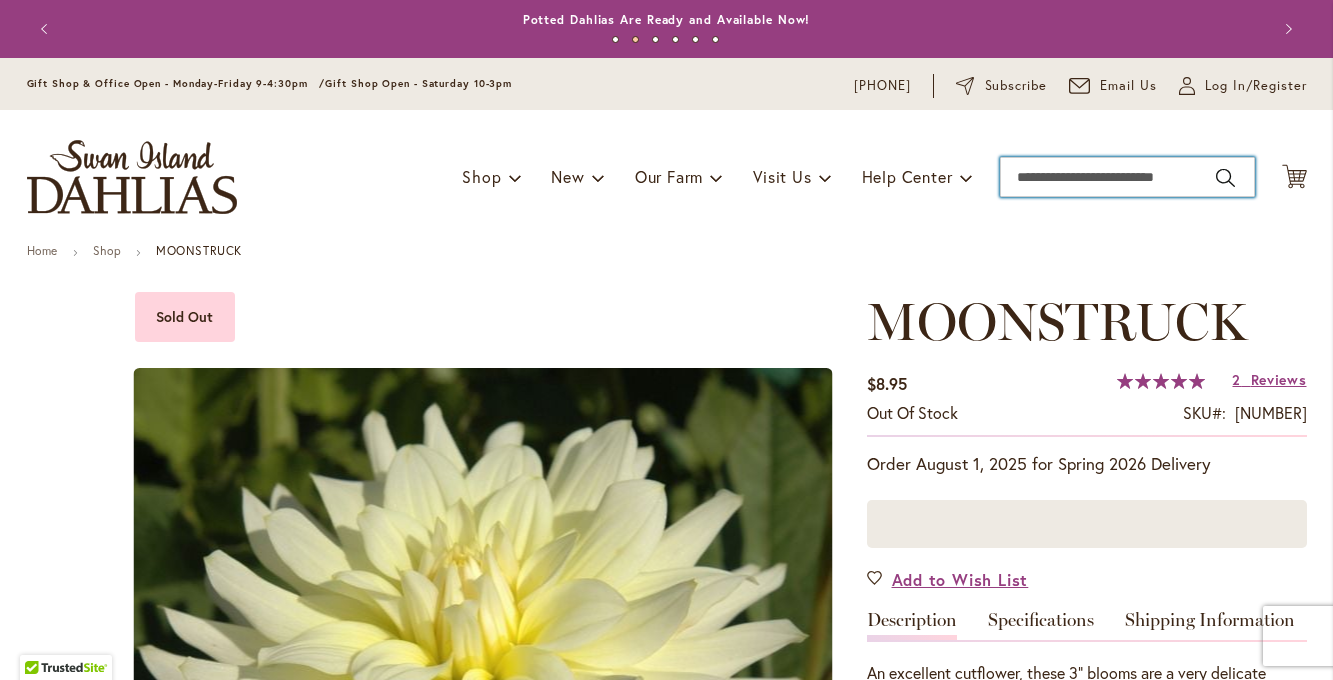 click on "Search" at bounding box center [1127, 177] 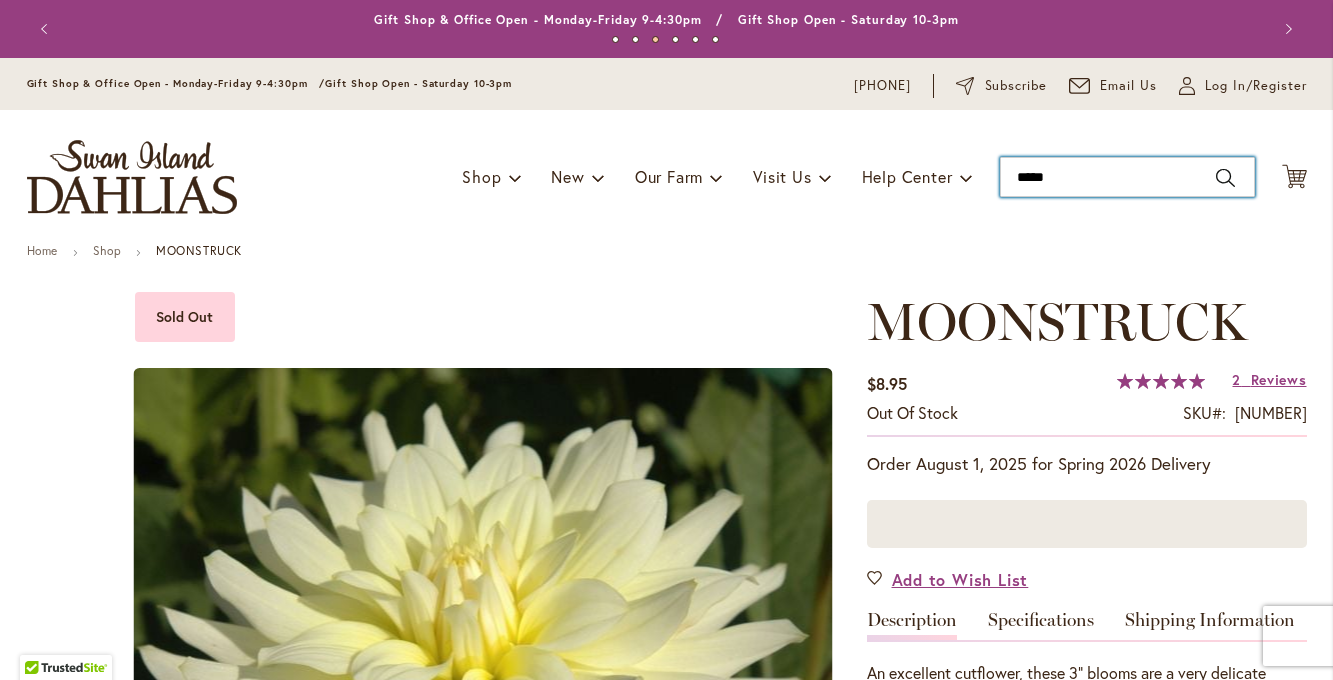 type on "******" 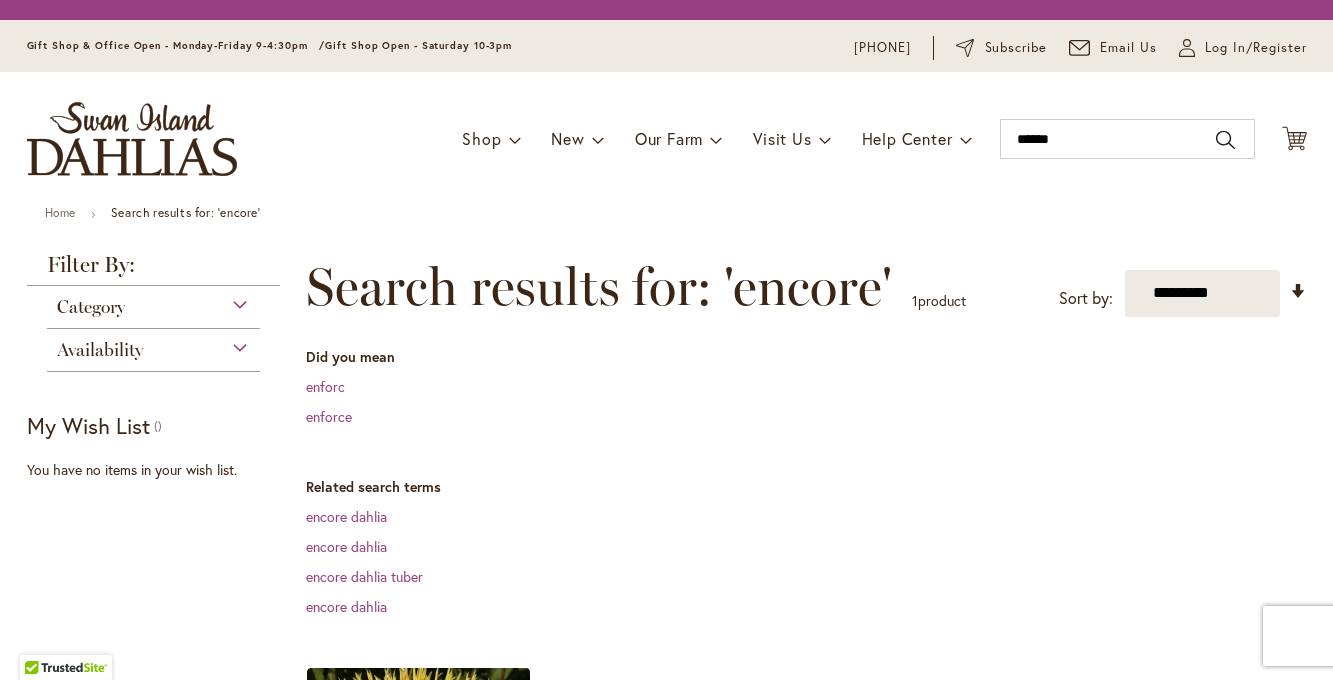 scroll, scrollTop: 0, scrollLeft: 0, axis: both 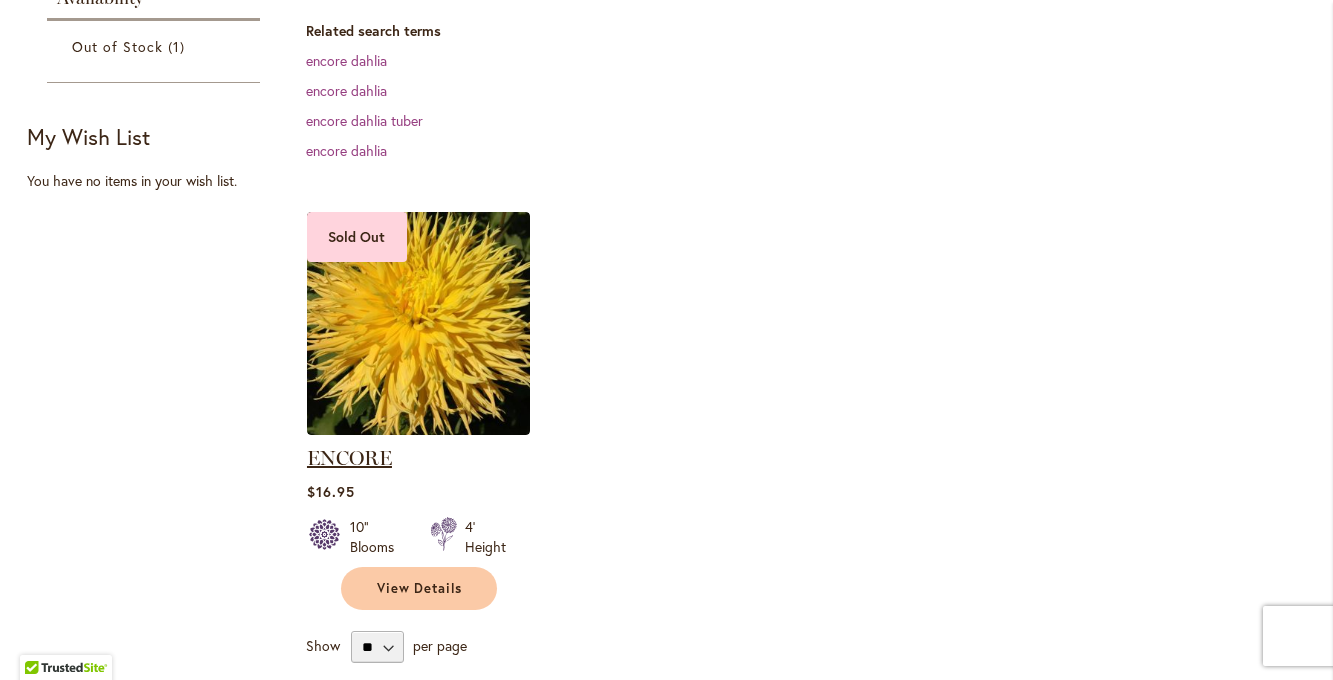 click on "ENCORE" at bounding box center [349, 458] 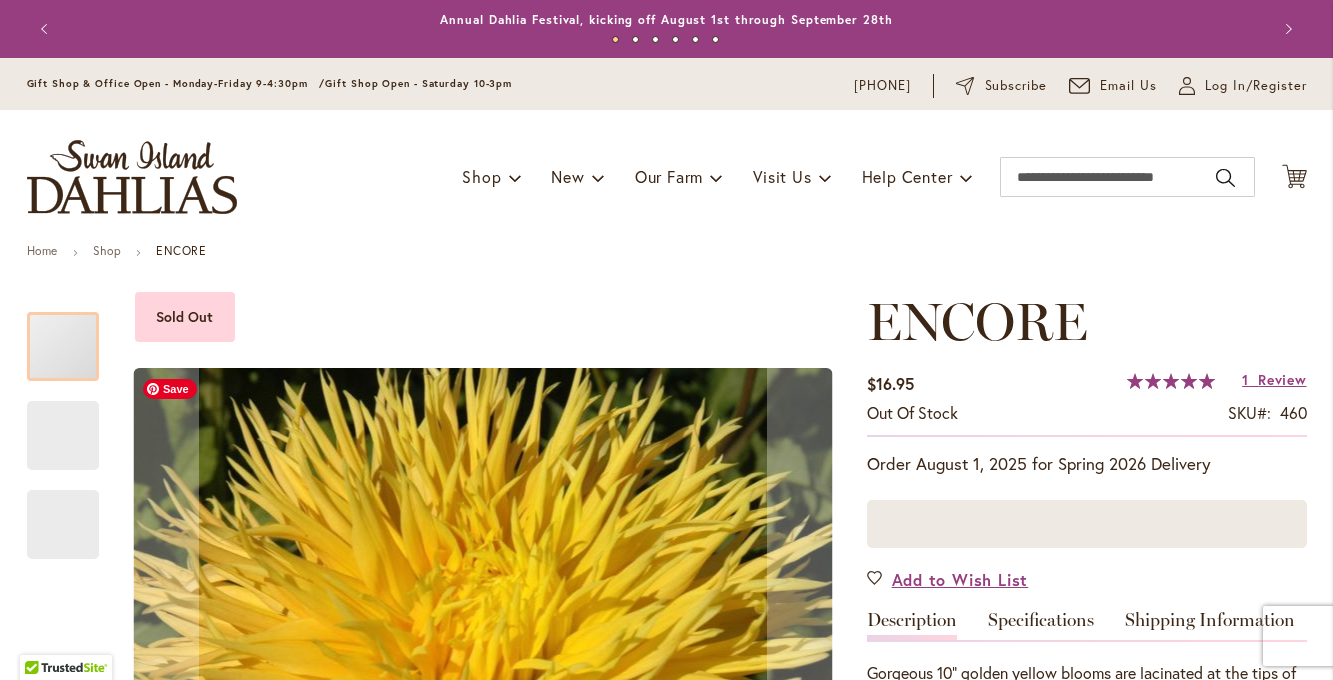 scroll, scrollTop: 0, scrollLeft: 0, axis: both 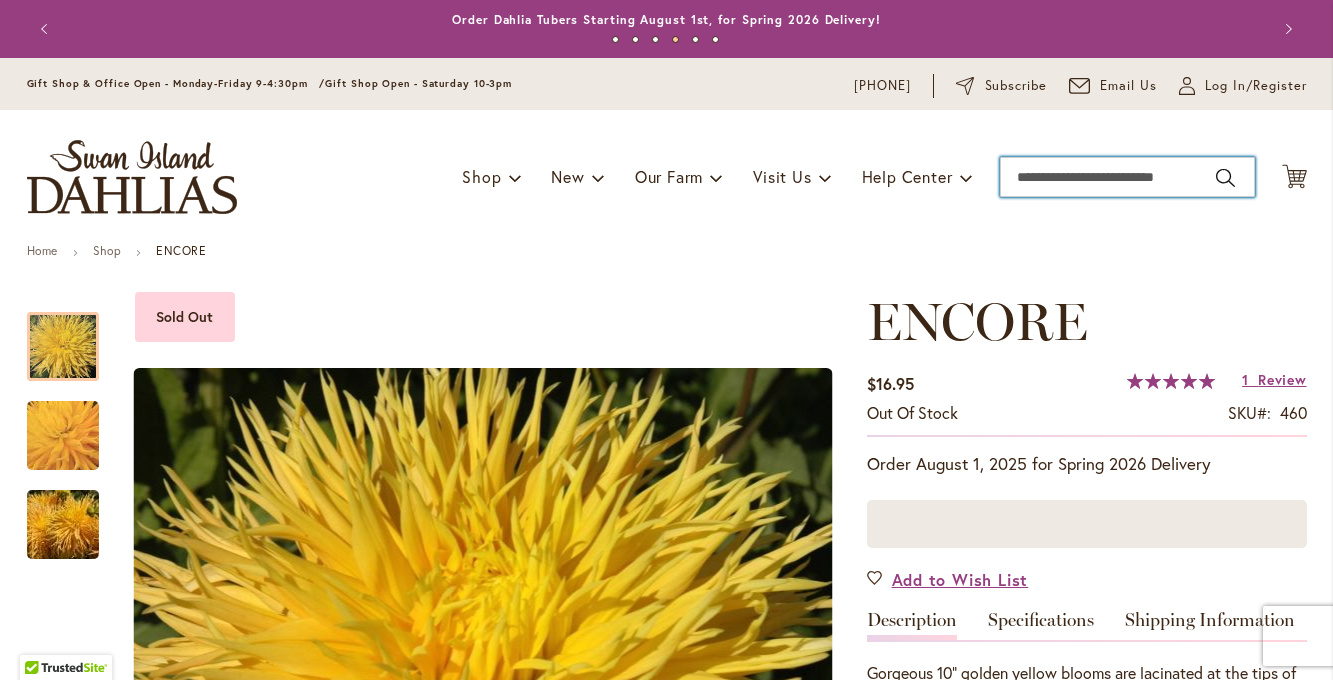 click on "Search" at bounding box center (1127, 177) 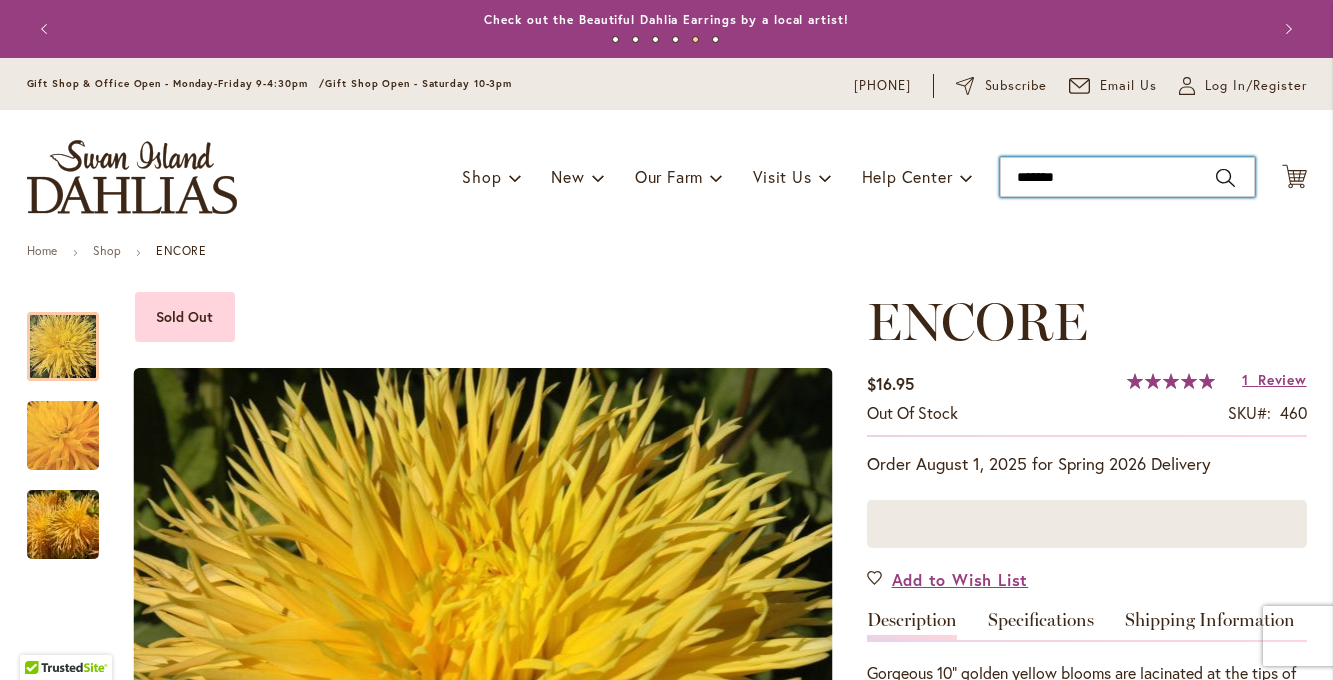 type on "********" 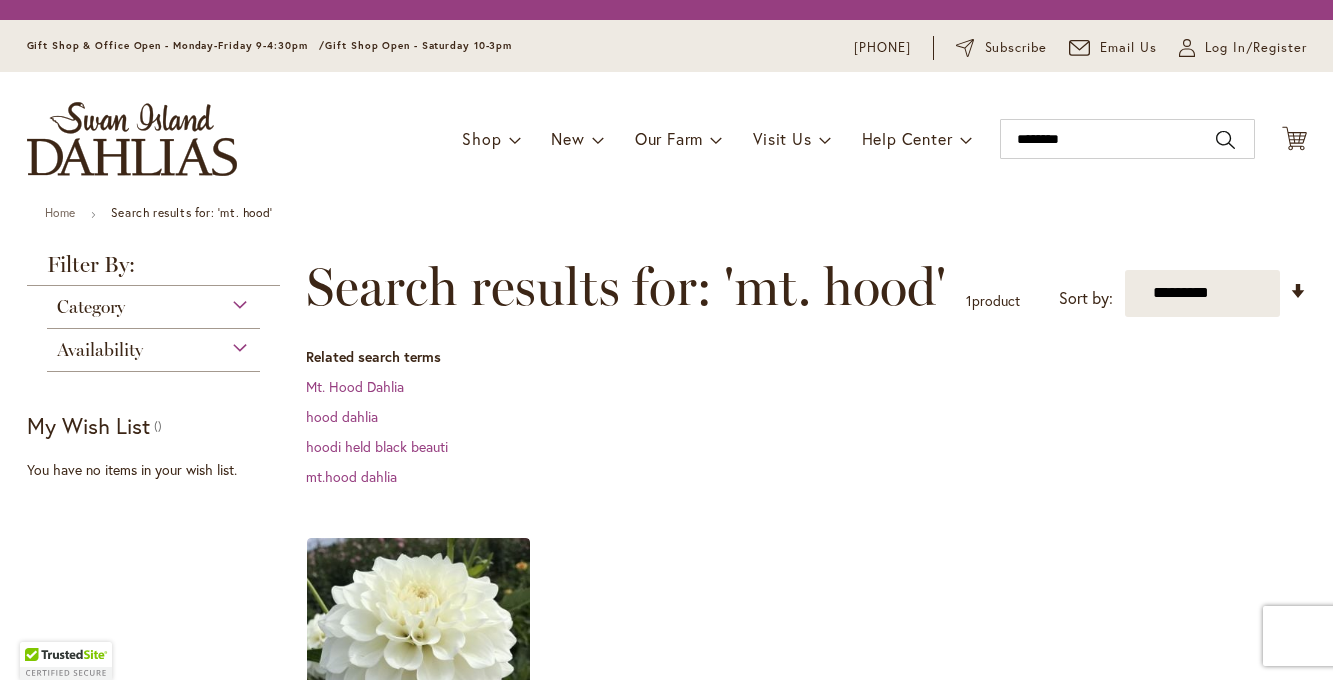 scroll, scrollTop: 0, scrollLeft: 0, axis: both 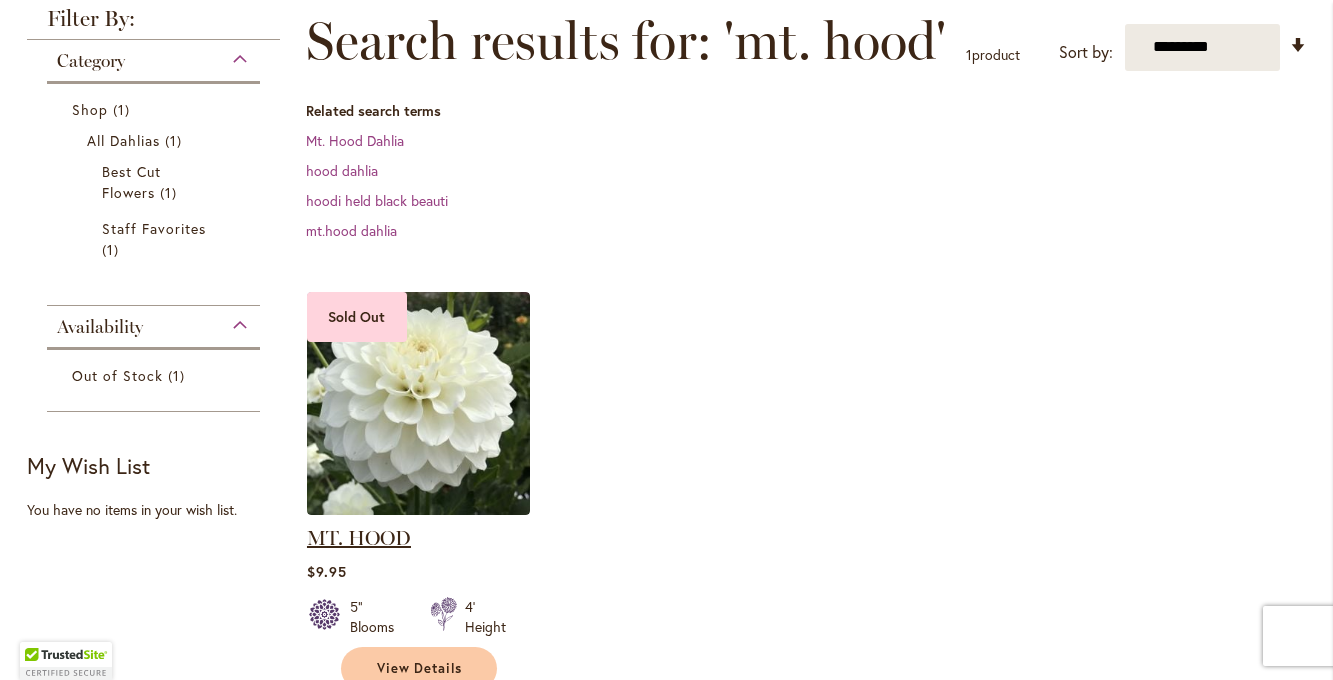 click on "MT. HOOD" at bounding box center [359, 538] 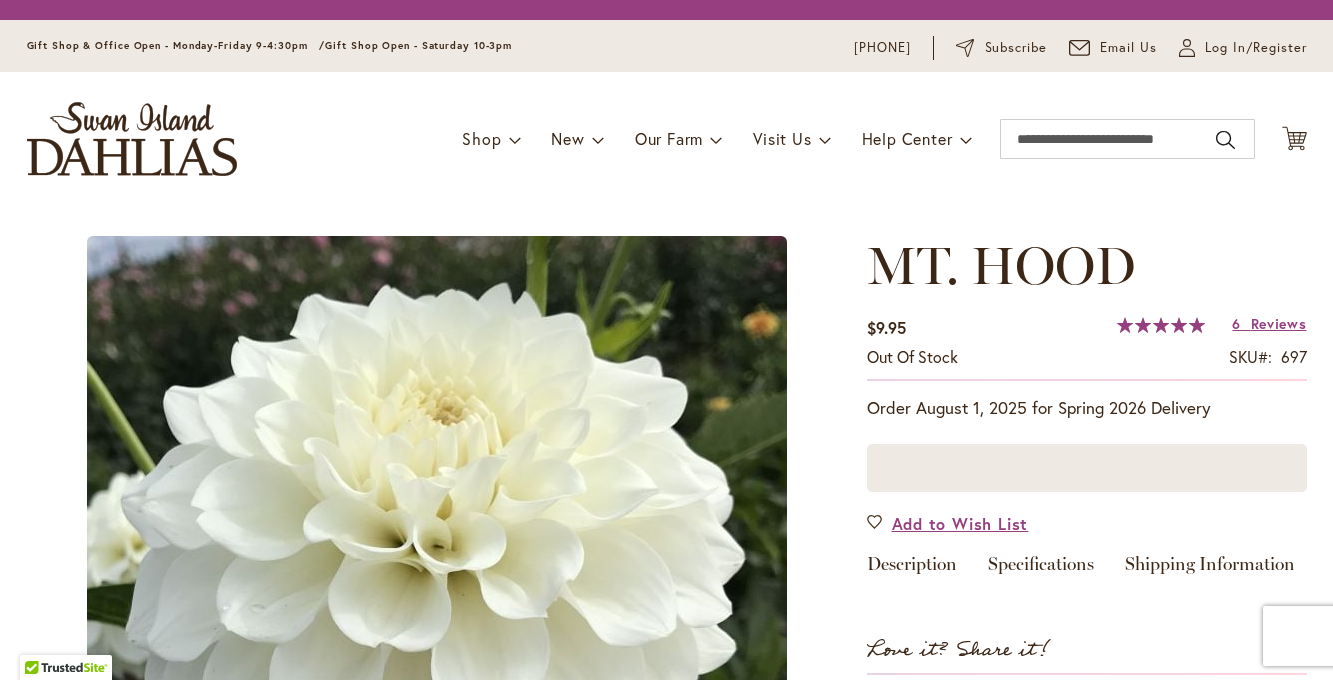 scroll, scrollTop: 0, scrollLeft: 0, axis: both 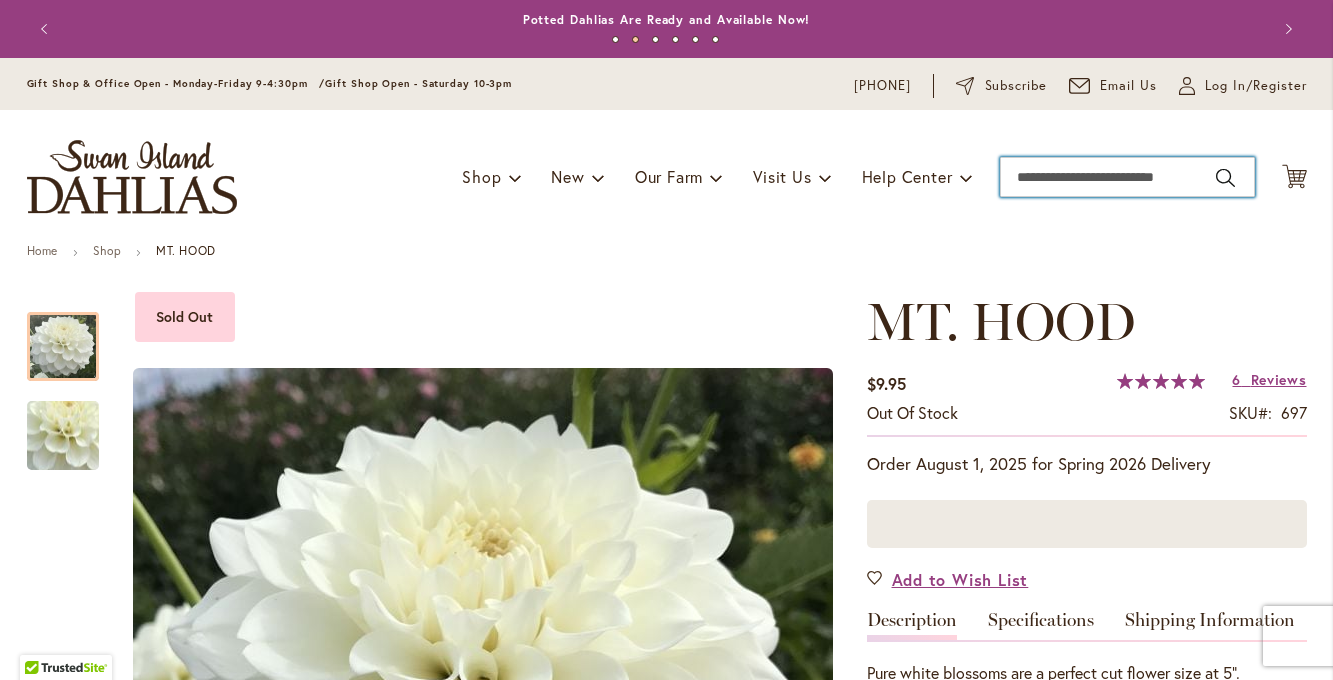 click on "Search" at bounding box center (1127, 177) 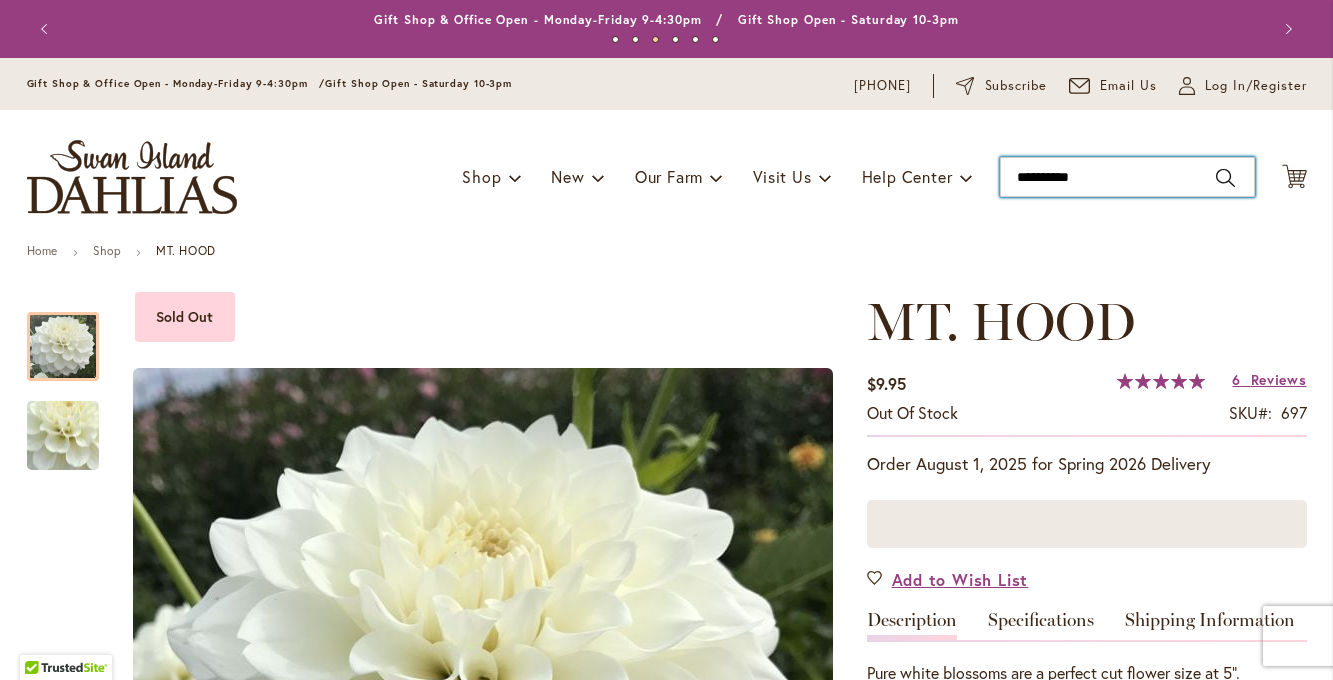 type on "**********" 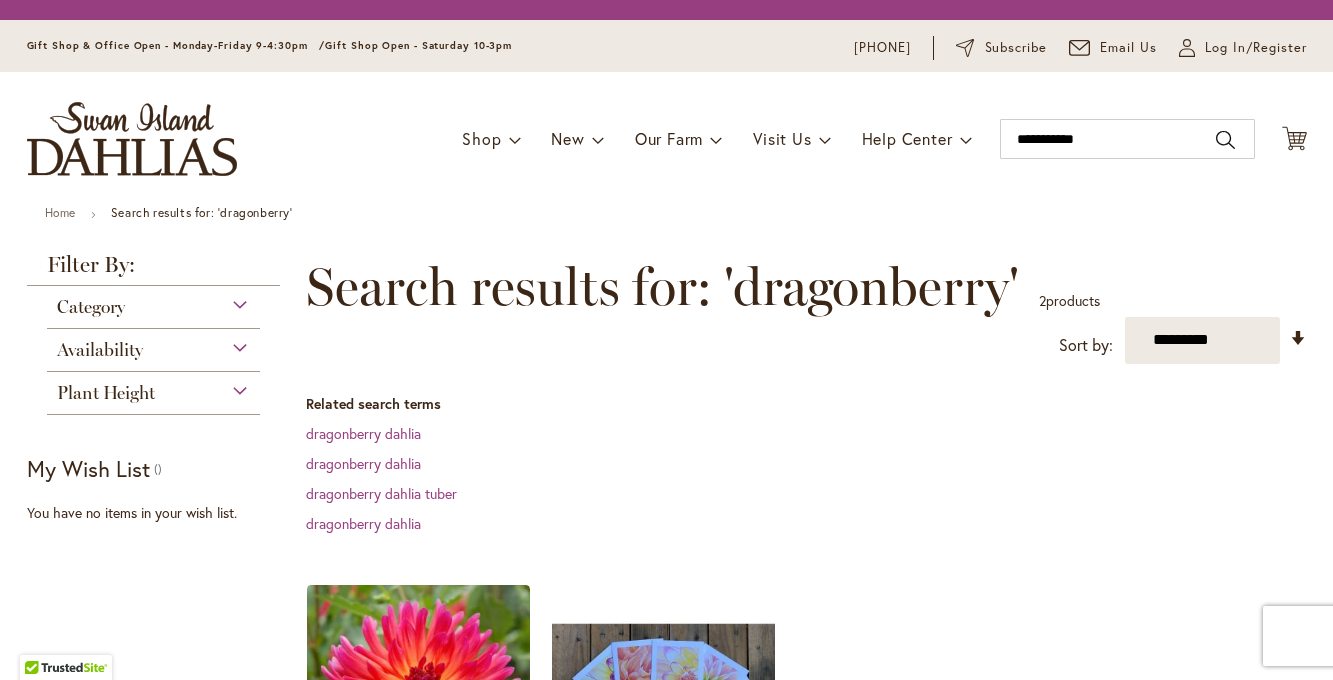 scroll, scrollTop: 0, scrollLeft: 0, axis: both 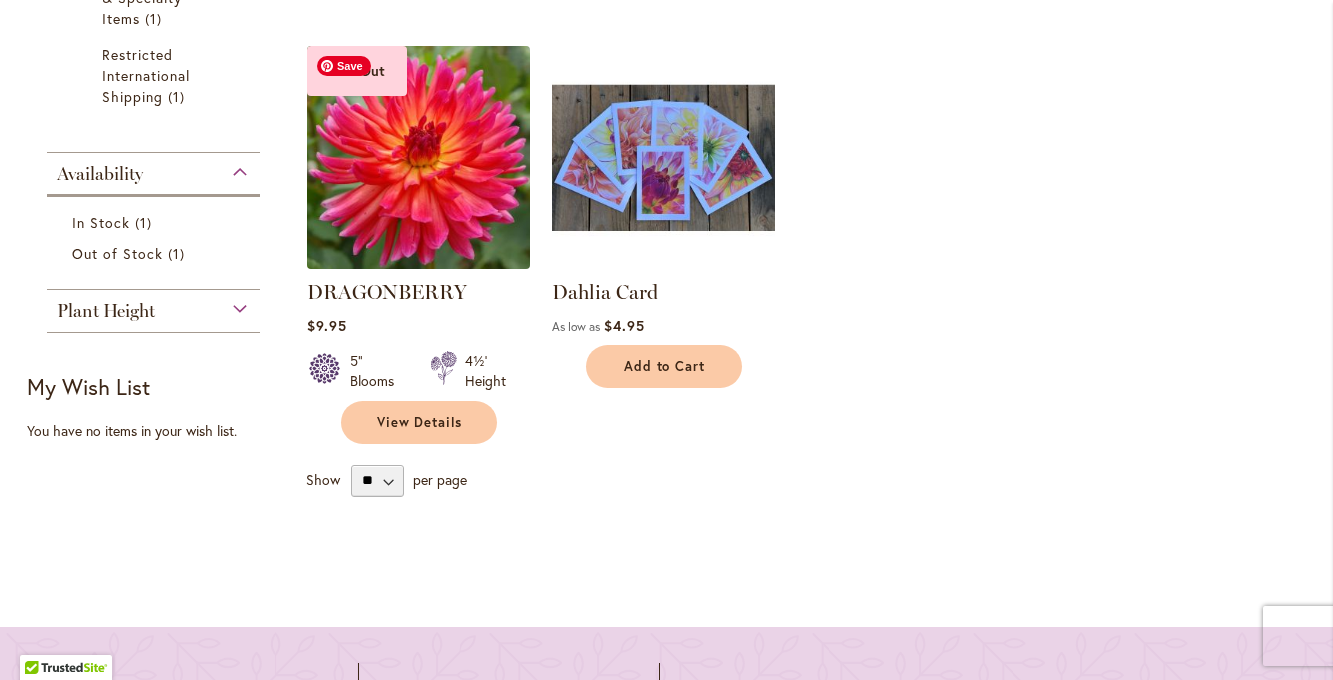click at bounding box center [418, 157] 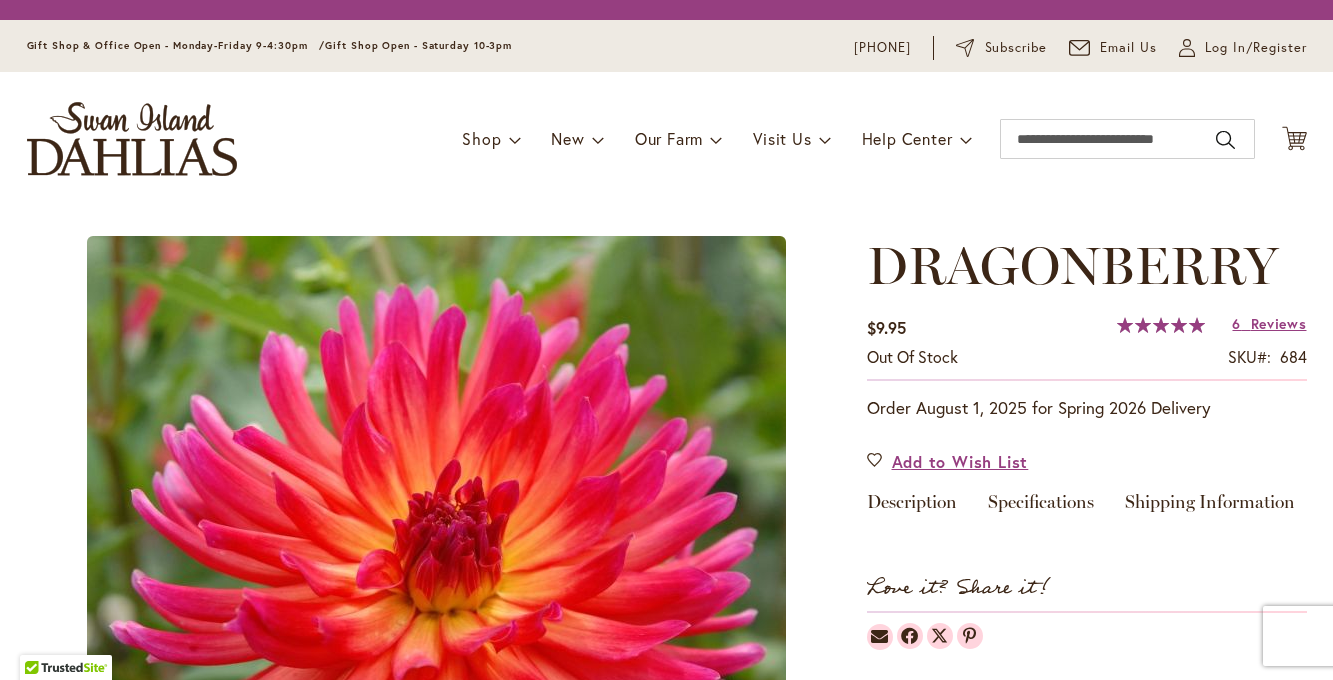 click at bounding box center (436, 586) 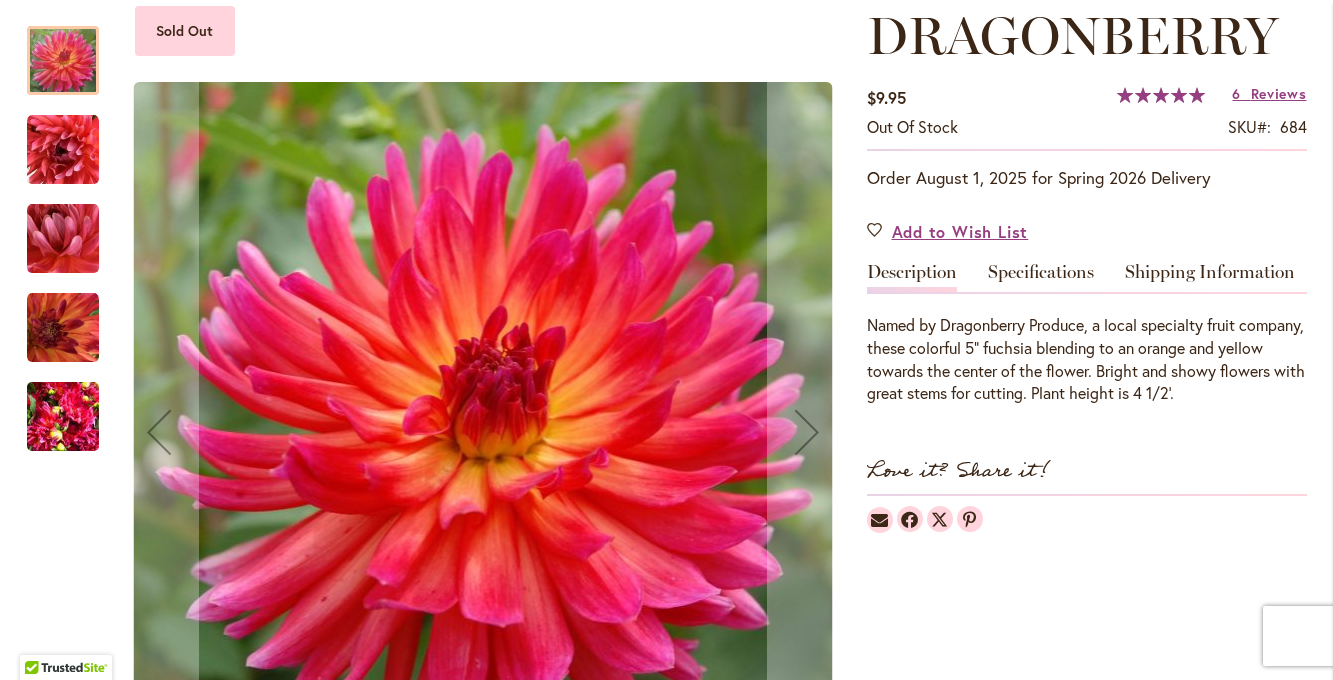scroll, scrollTop: 208, scrollLeft: 0, axis: vertical 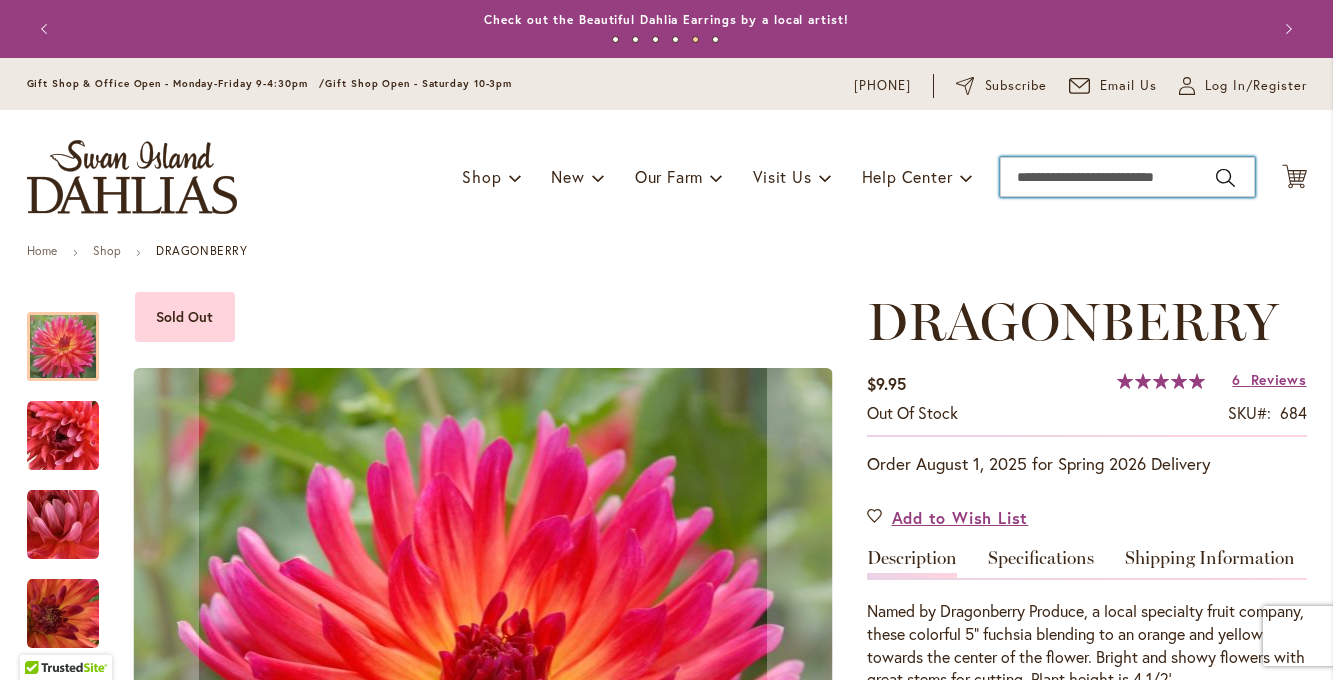 click on "Search" at bounding box center [1127, 177] 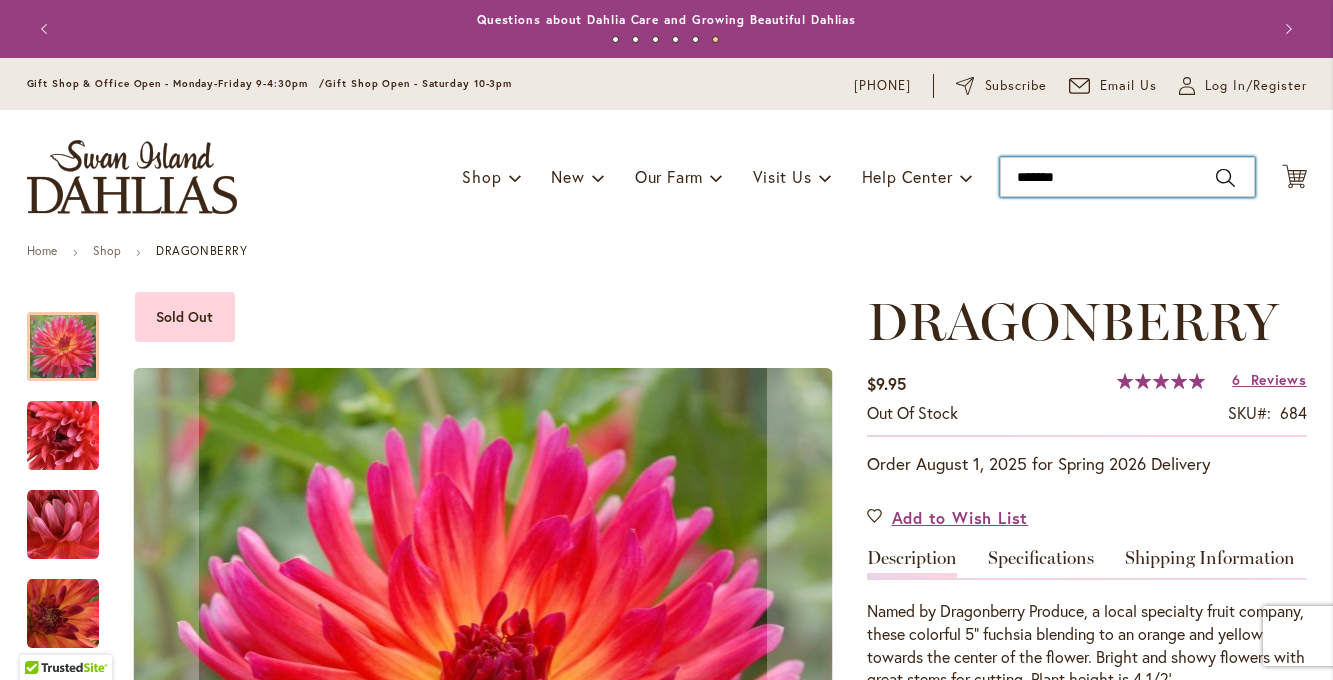 type on "********" 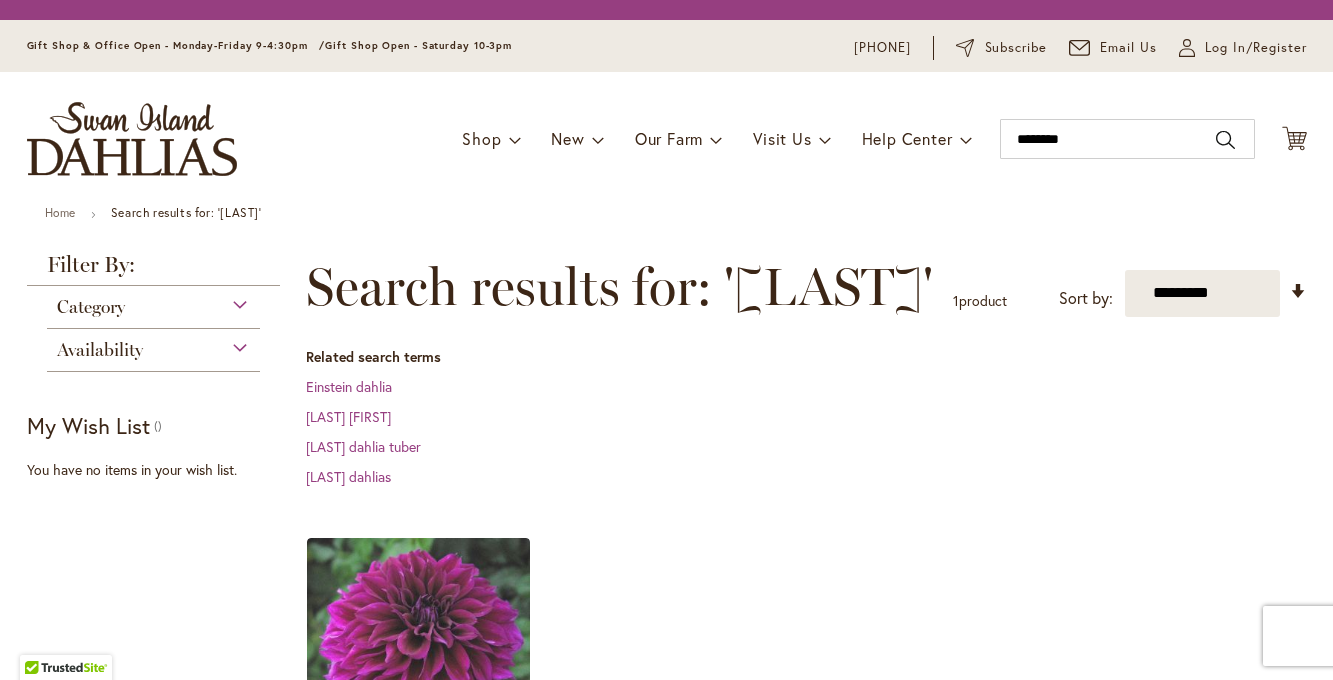 scroll, scrollTop: 0, scrollLeft: 0, axis: both 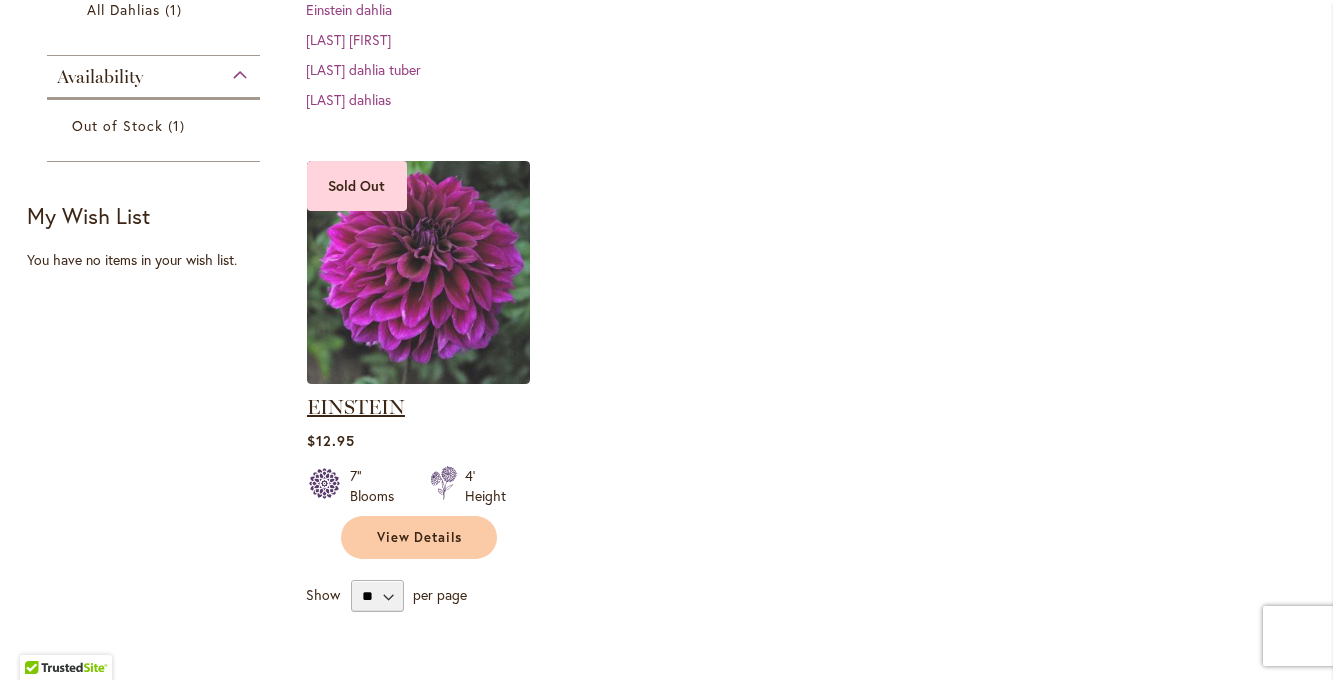 click on "EINSTEIN" at bounding box center (356, 407) 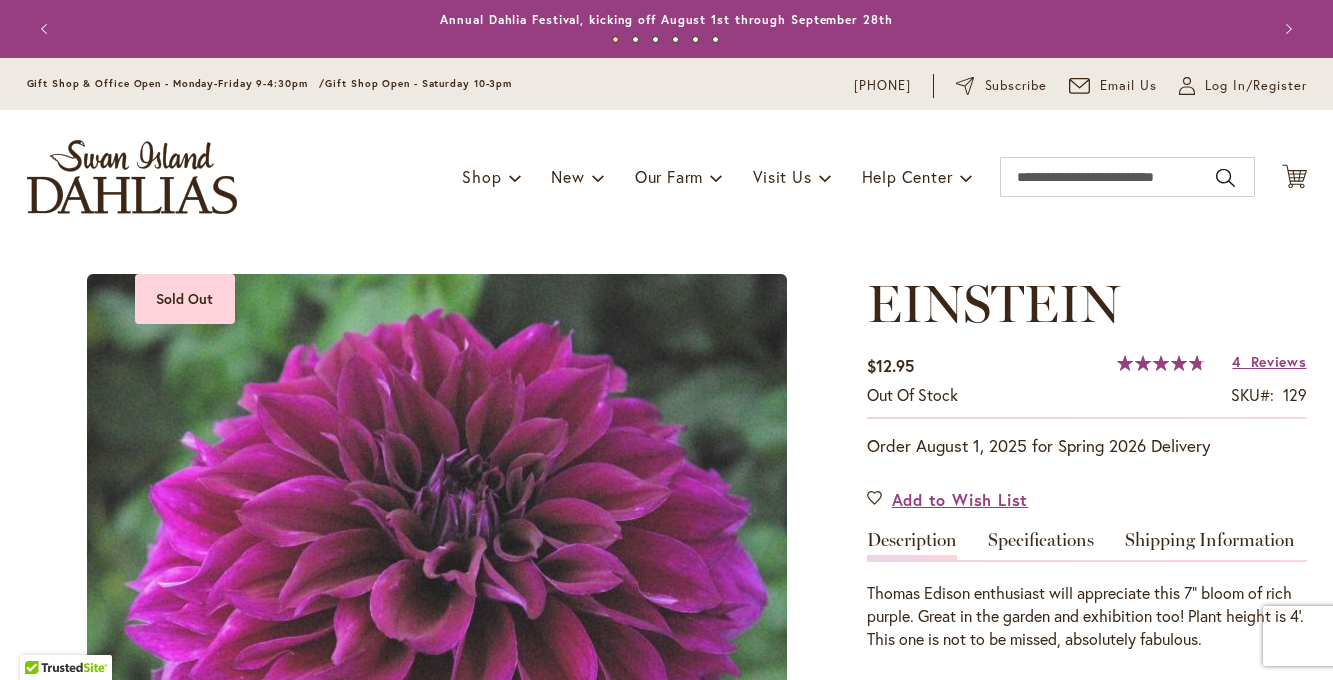 scroll, scrollTop: 0, scrollLeft: 0, axis: both 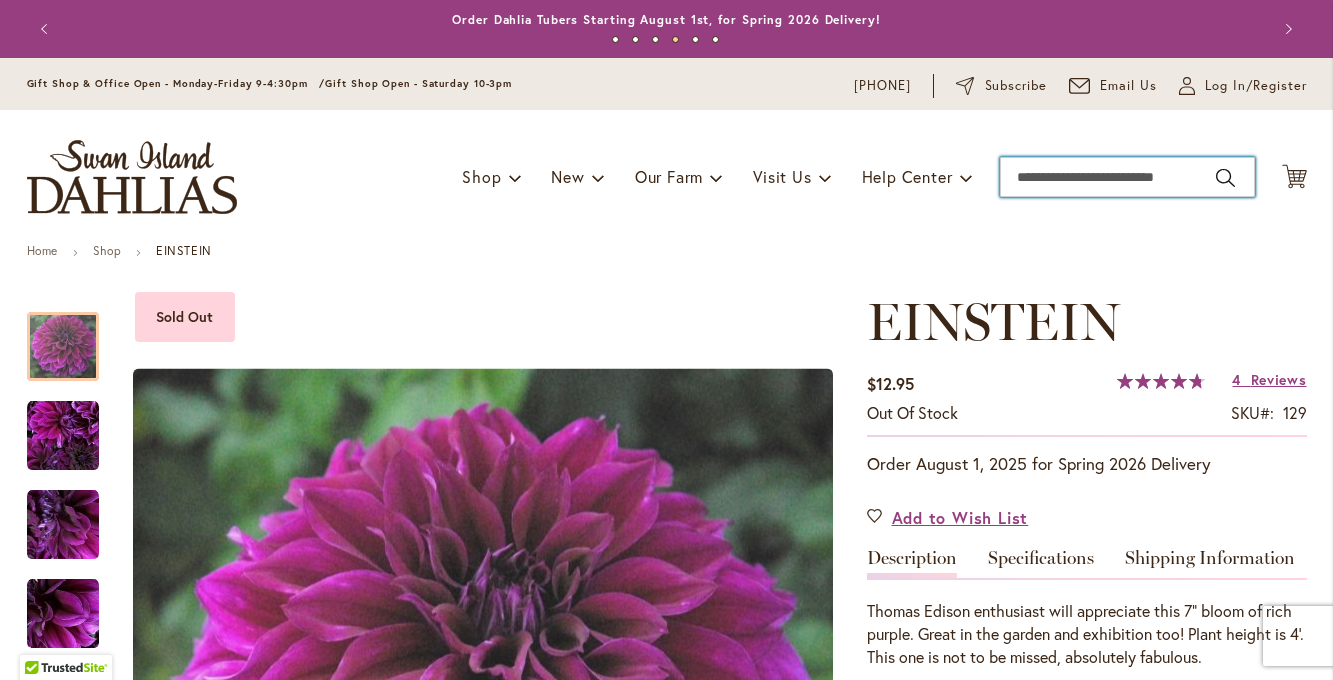 click on "Search" at bounding box center (1127, 177) 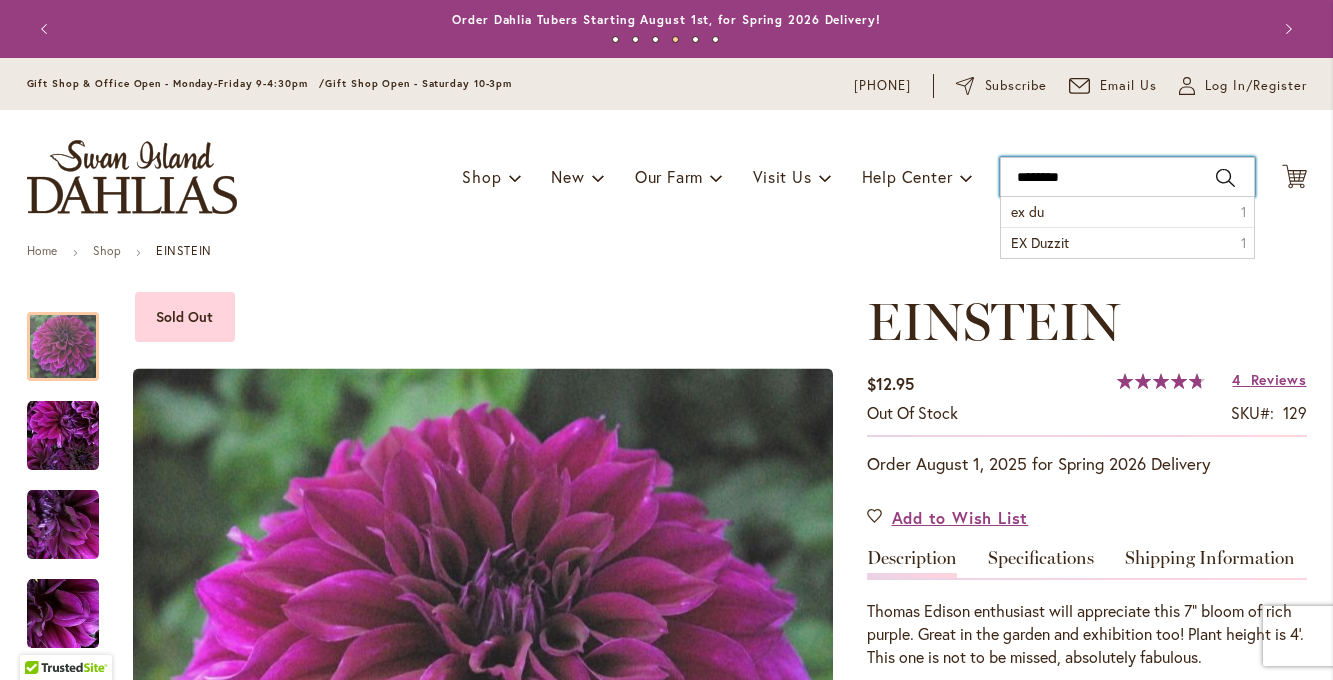 type on "*********" 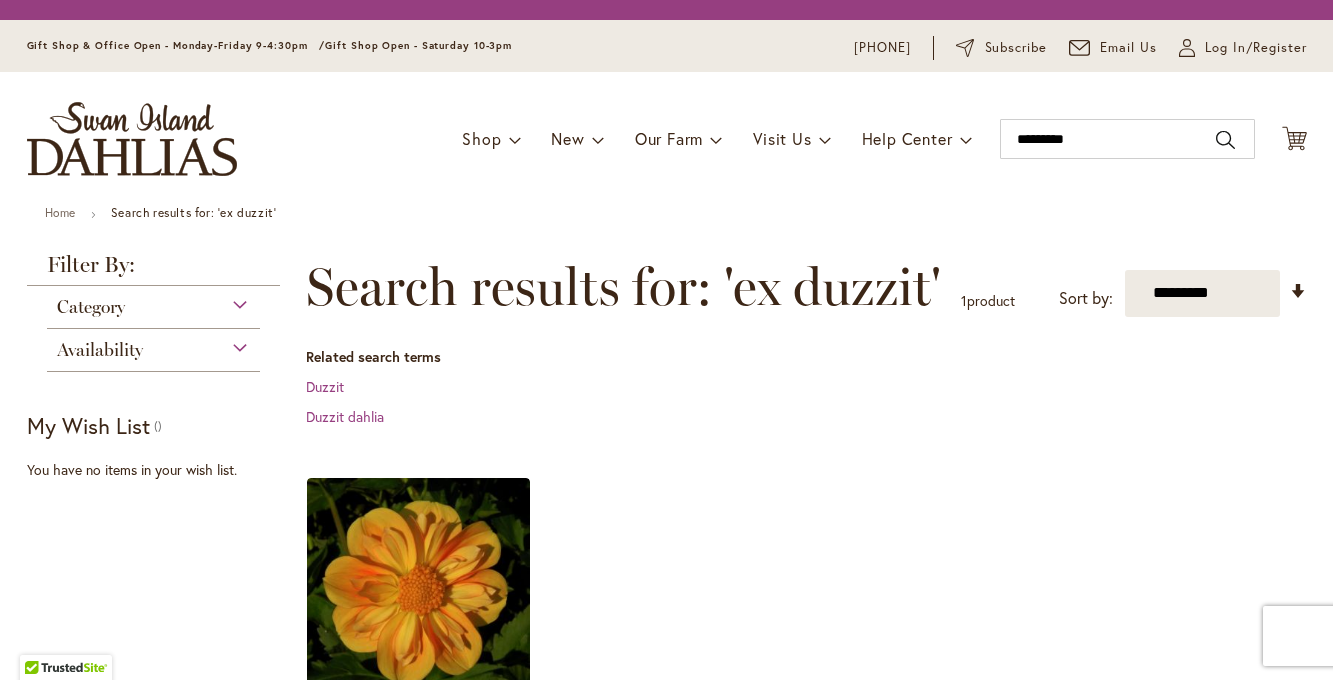 scroll, scrollTop: 0, scrollLeft: 0, axis: both 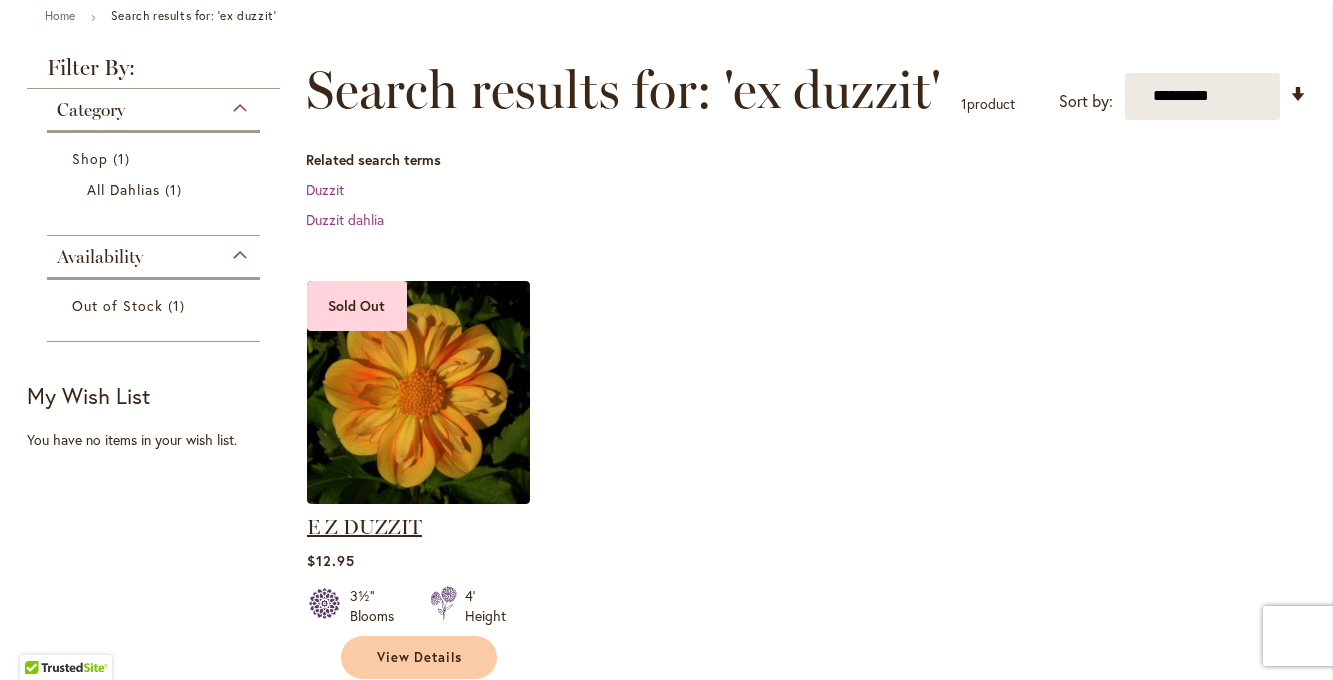 click on "E Z DUZZIT" at bounding box center (364, 527) 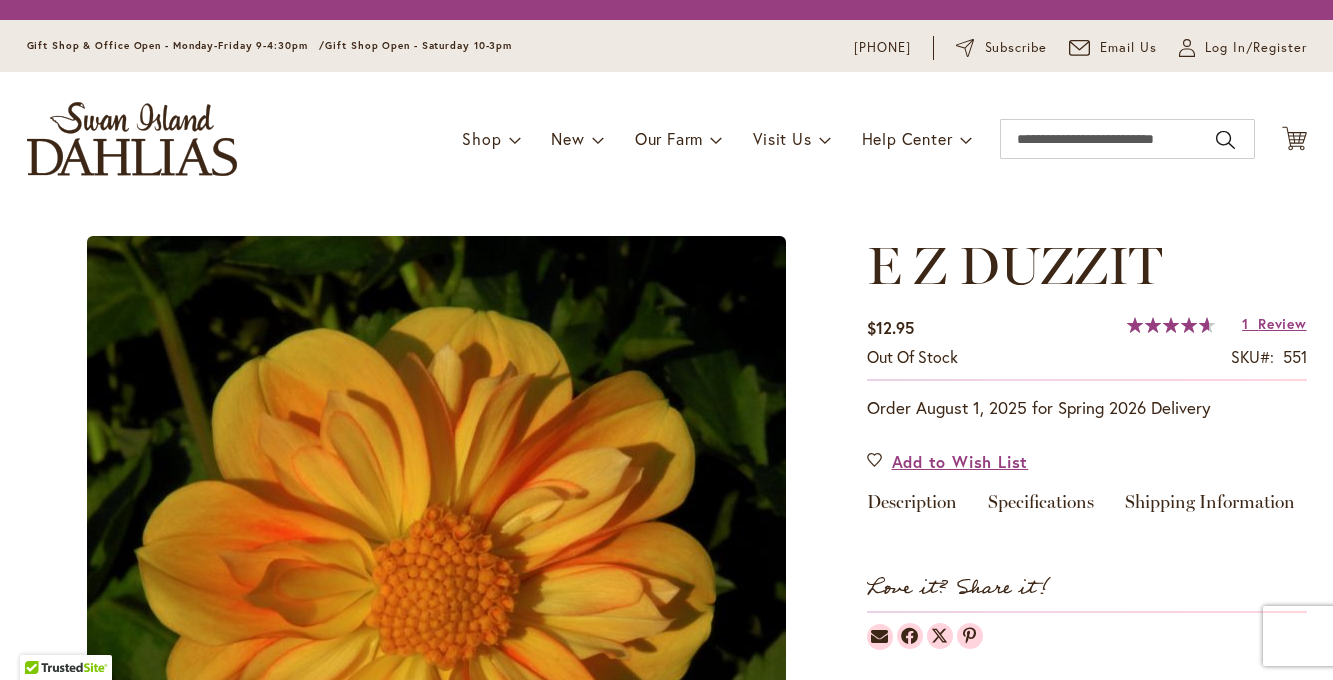 scroll, scrollTop: 0, scrollLeft: 0, axis: both 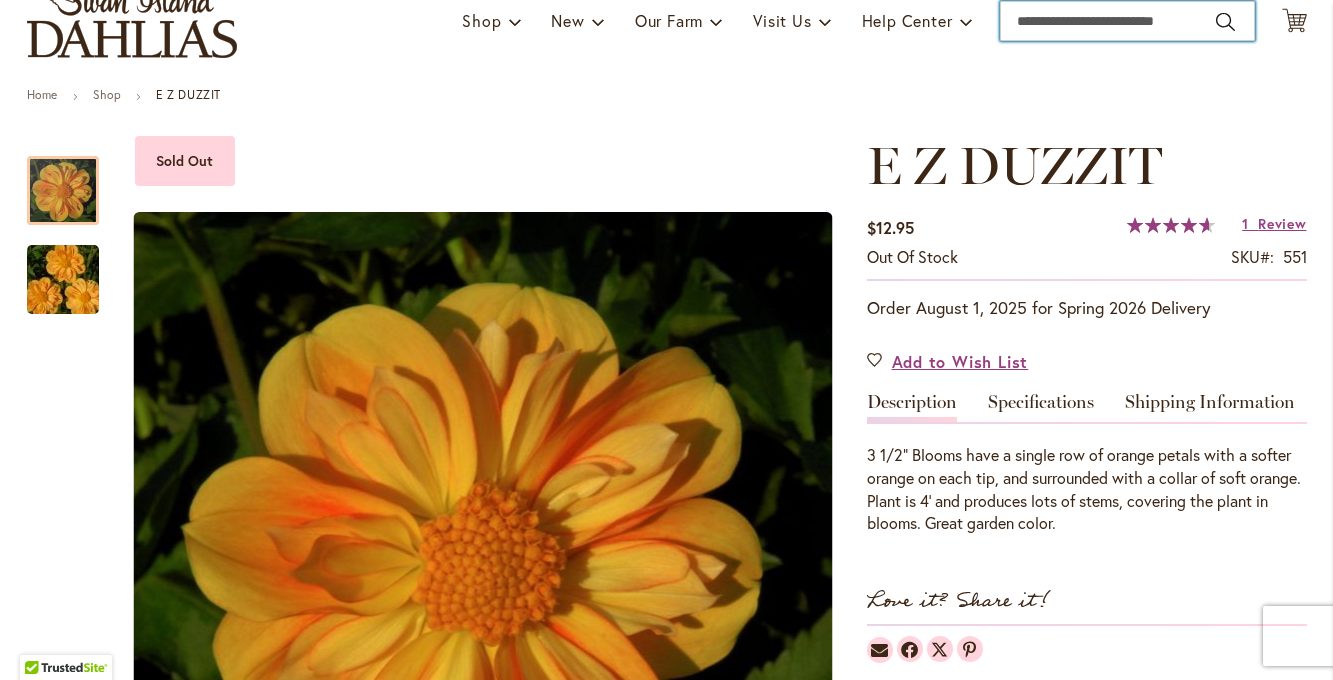 click on "Search" at bounding box center (1127, 21) 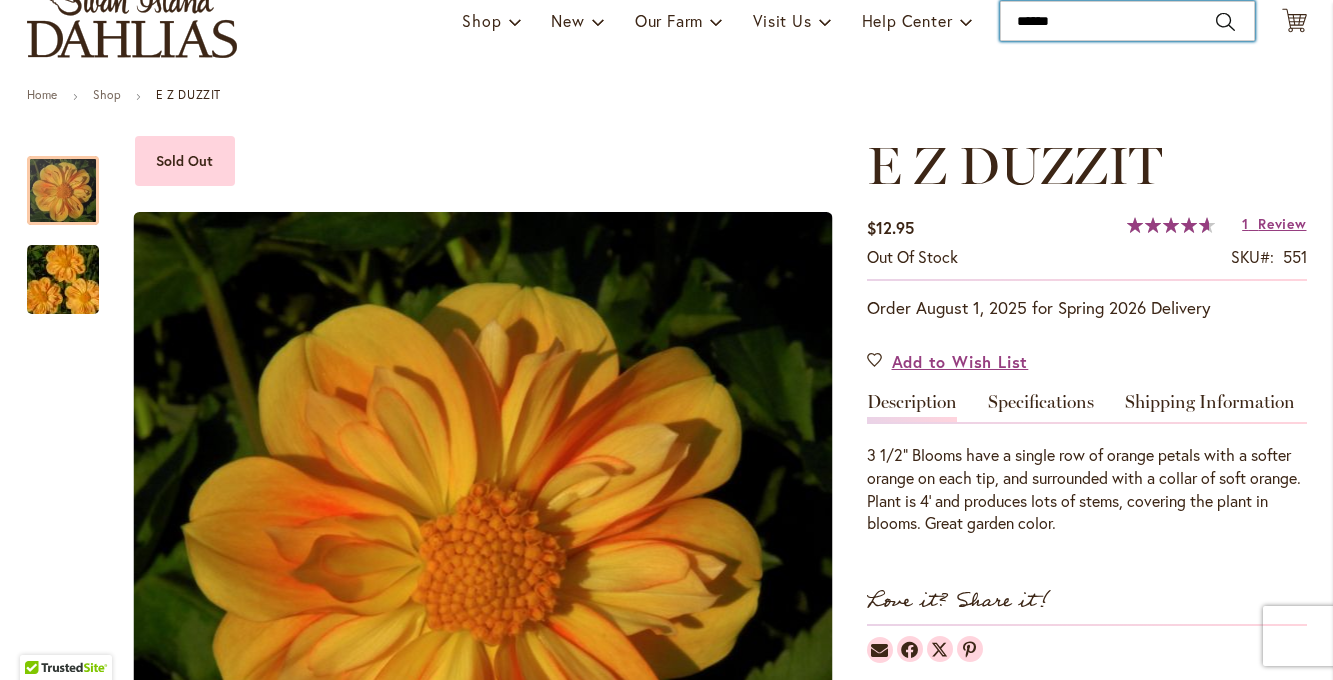 type on "*******" 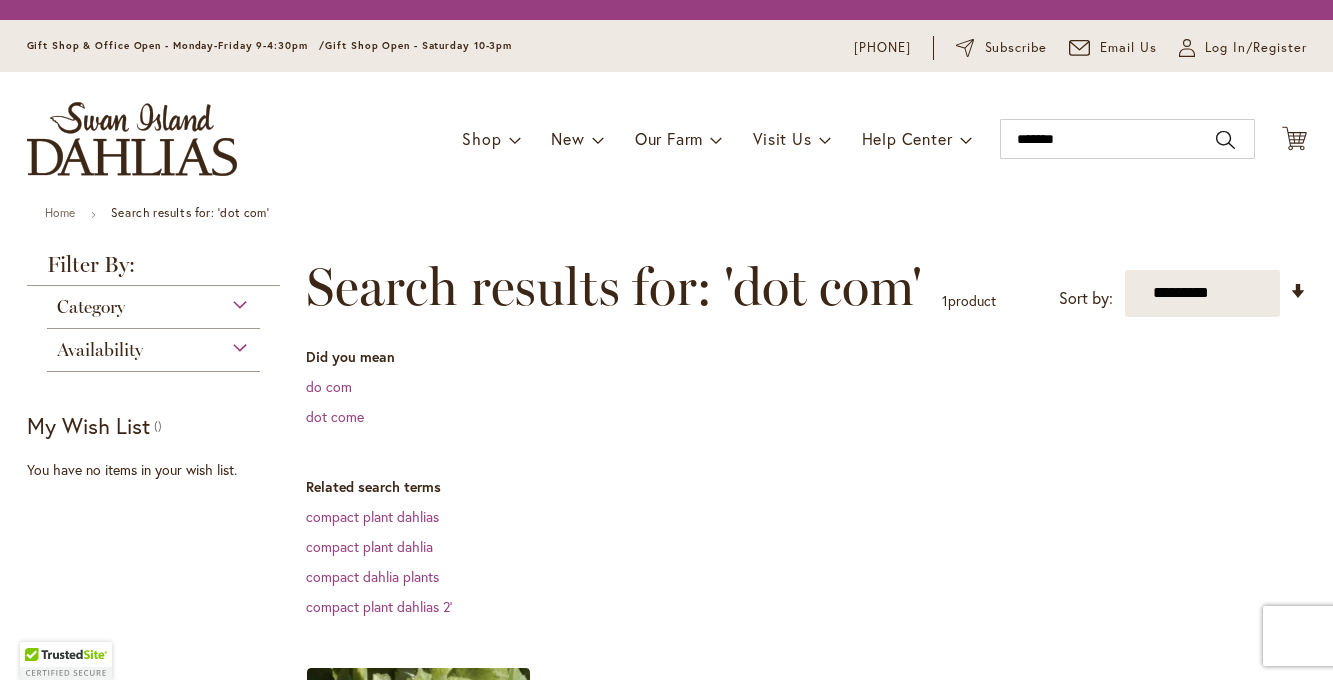 scroll, scrollTop: 0, scrollLeft: 0, axis: both 